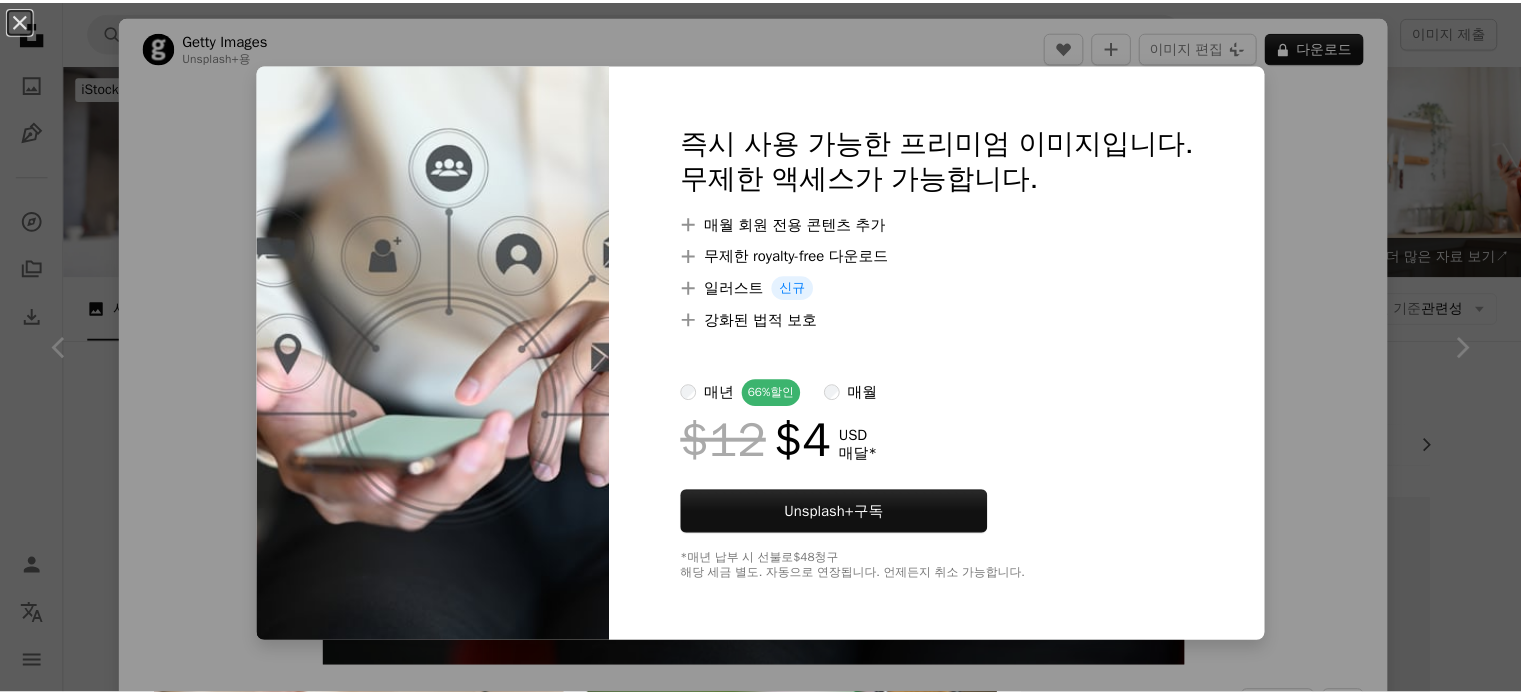 scroll, scrollTop: 600, scrollLeft: 0, axis: vertical 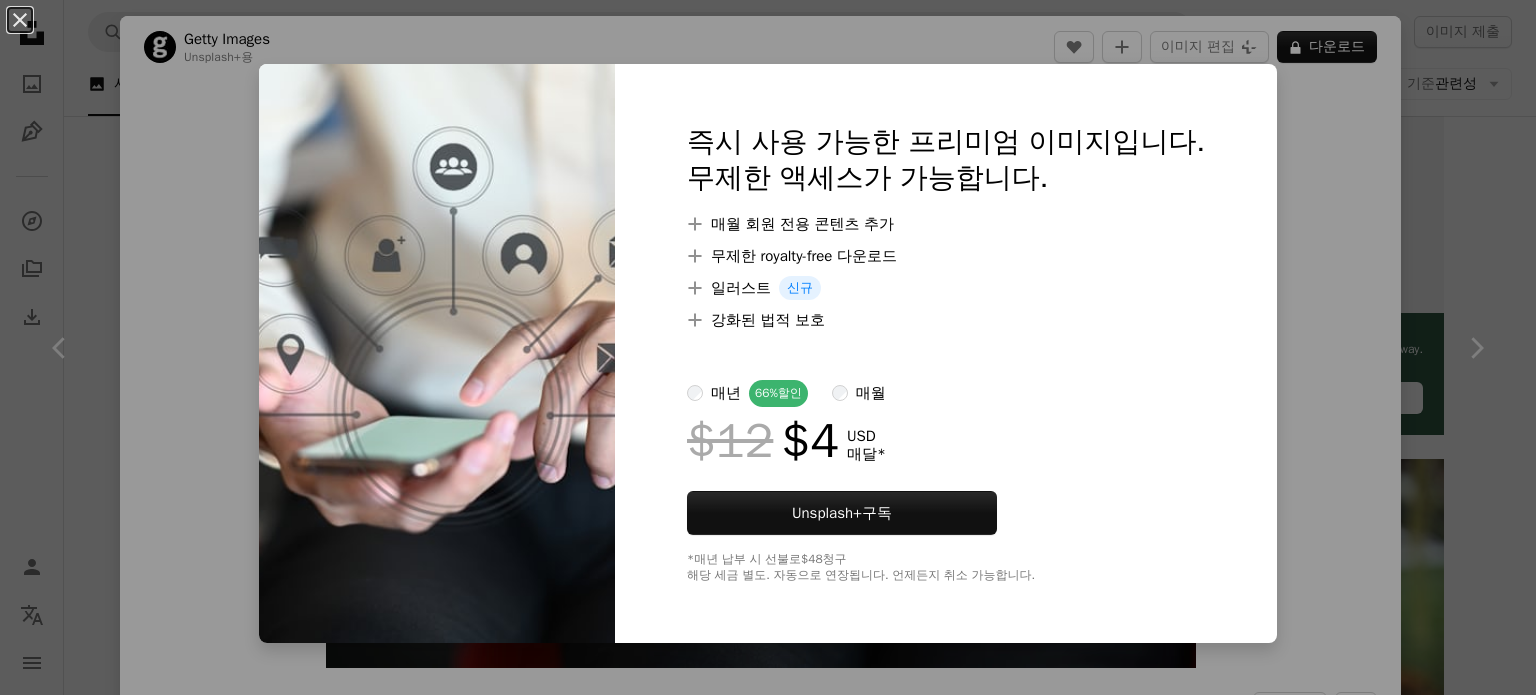 click on "An X shape 즉시 사용 가능한 프리미엄 이미지입니다. 무제한 액세스가 가능합니다. A plus sign 매월 회원 전용 콘텐츠 추가 A plus sign 무제한 royalty-free 다운로드 A plus sign 일러스트  신규 A plus sign 강화된 법적 보호 매년 66%  할인 매월 $12   $4 USD 매달 * Unsplash+  구독 *매년 납부 시 선불로  $48  청구 해당 세금 별도. 자동으로 연장됩니다. 언제든지 취소 가능합니다." at bounding box center (768, 347) 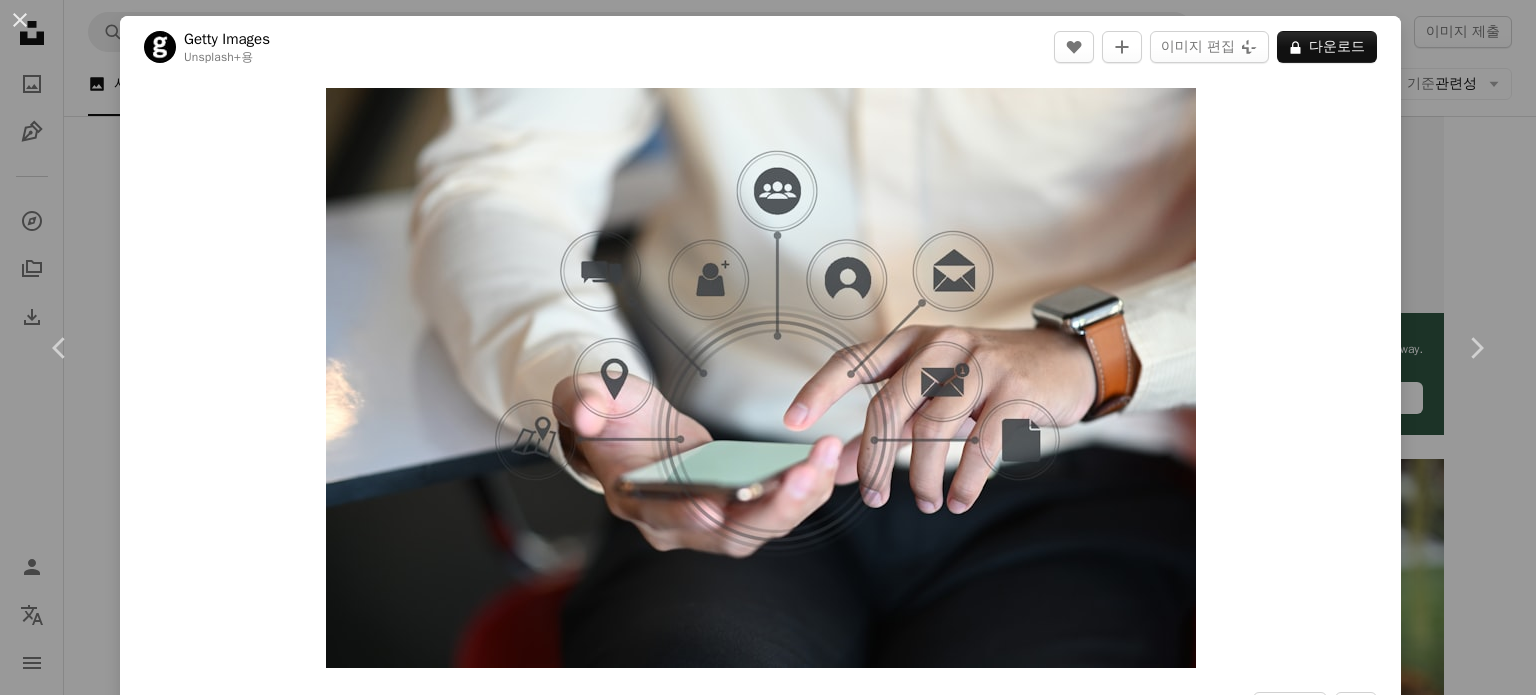 click on "[DATE]" at bounding box center [768, 347] 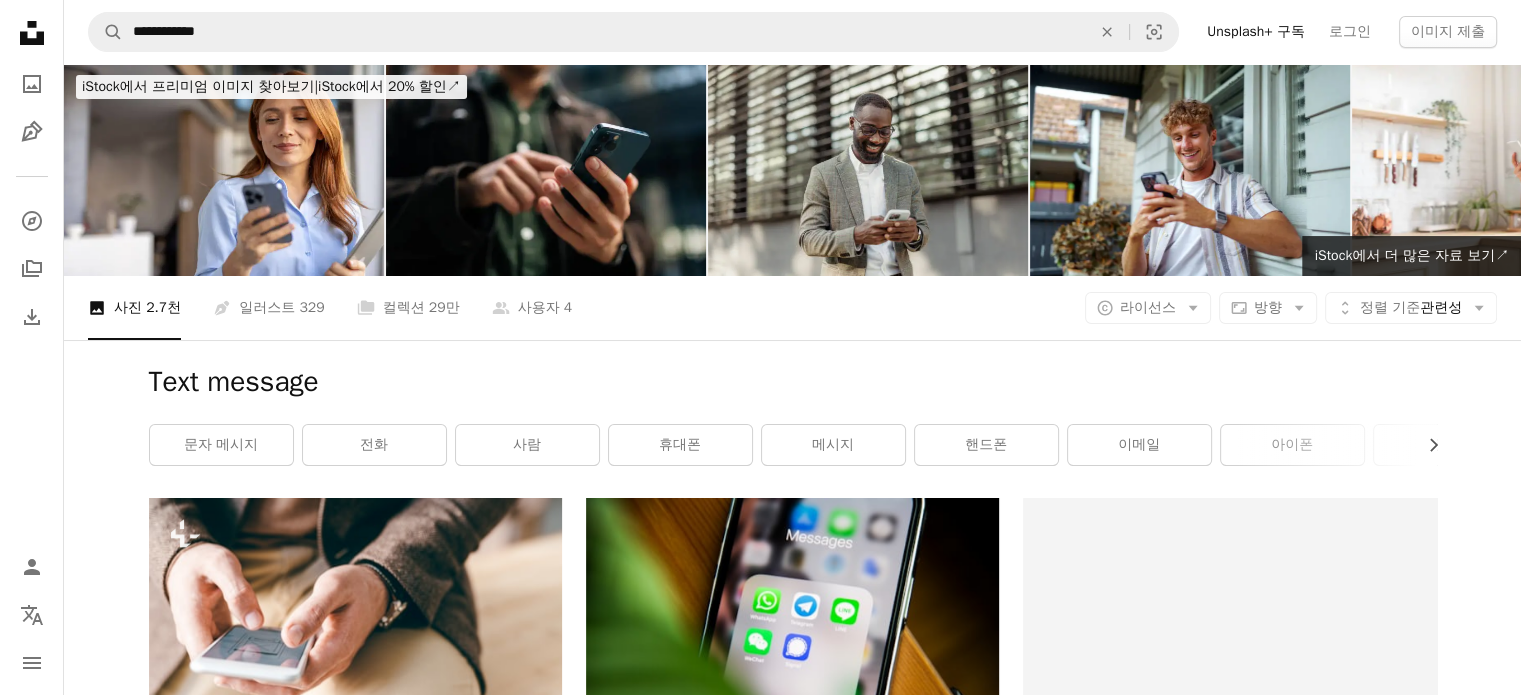 scroll, scrollTop: 0, scrollLeft: 0, axis: both 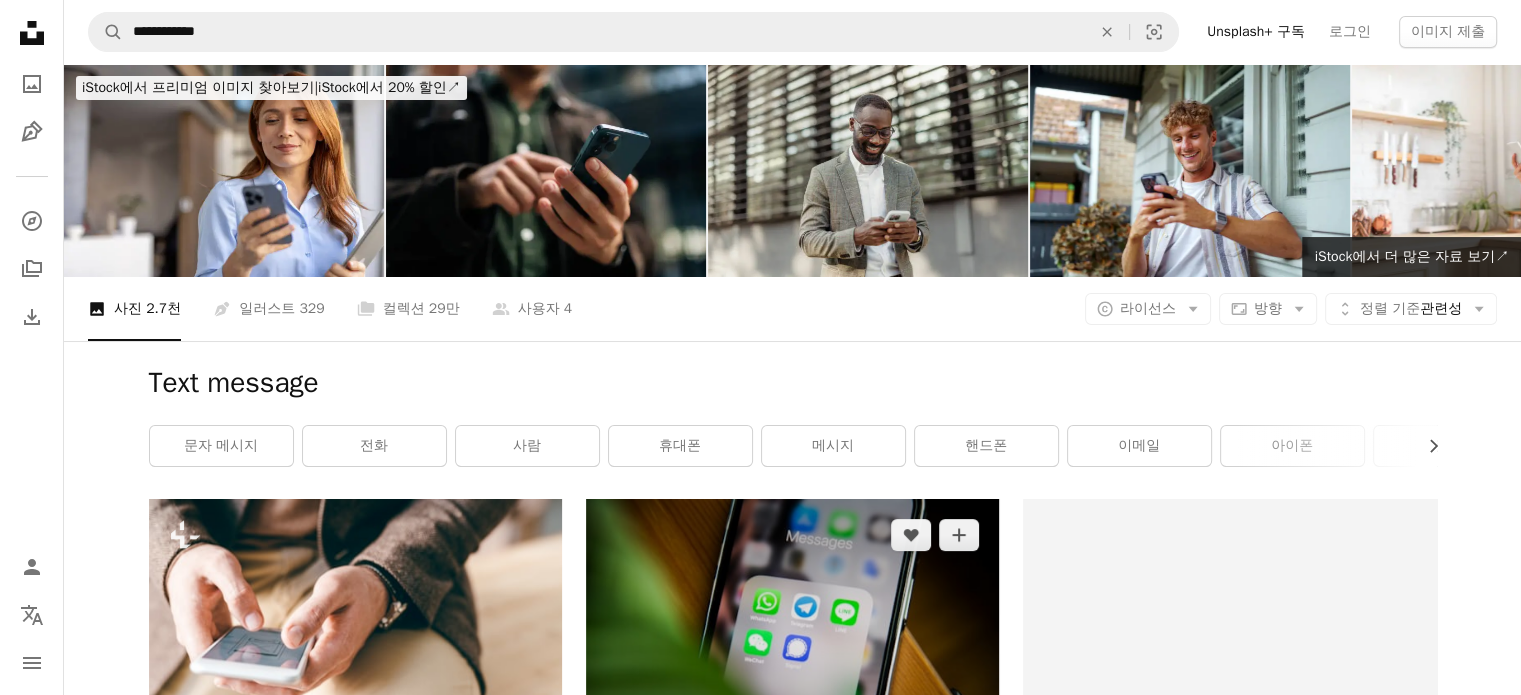 click at bounding box center [792, 636] 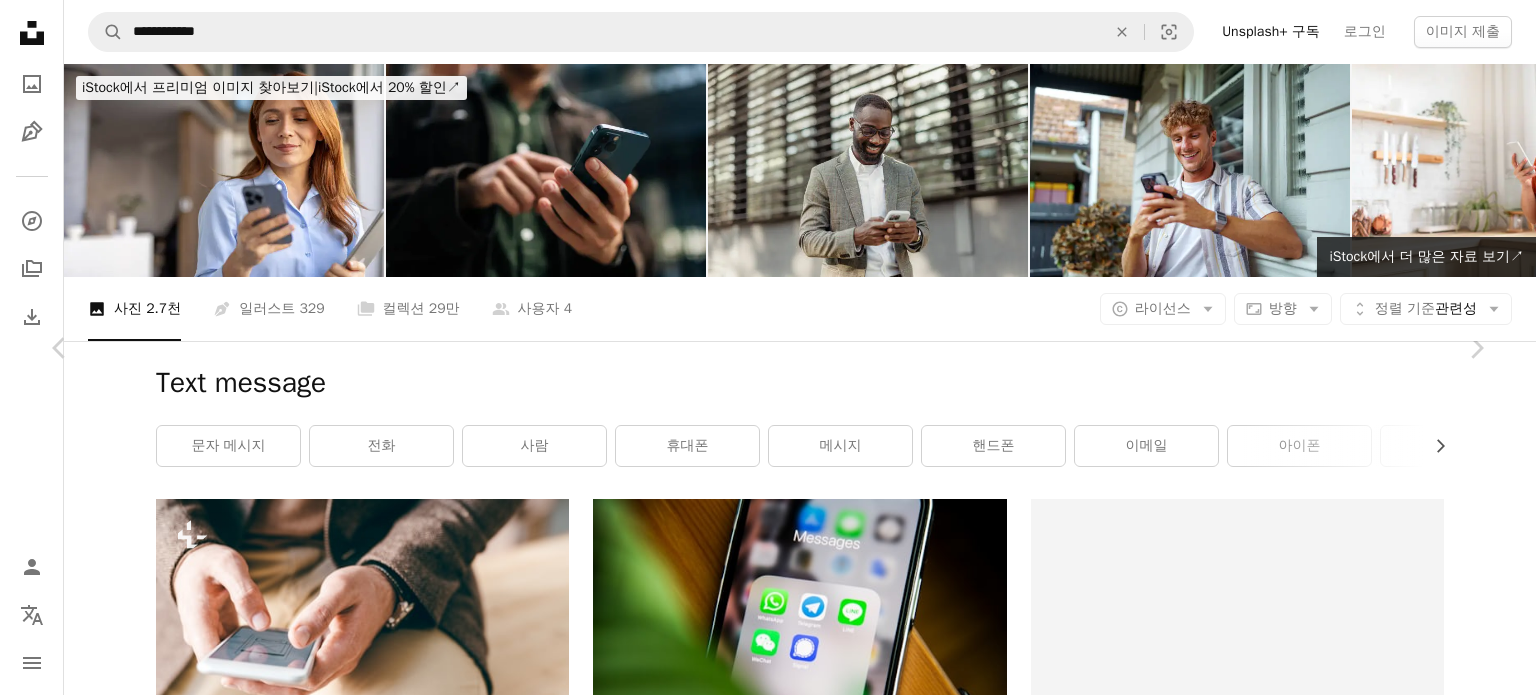 click on "무료 다운로드" at bounding box center [1286, 7689] 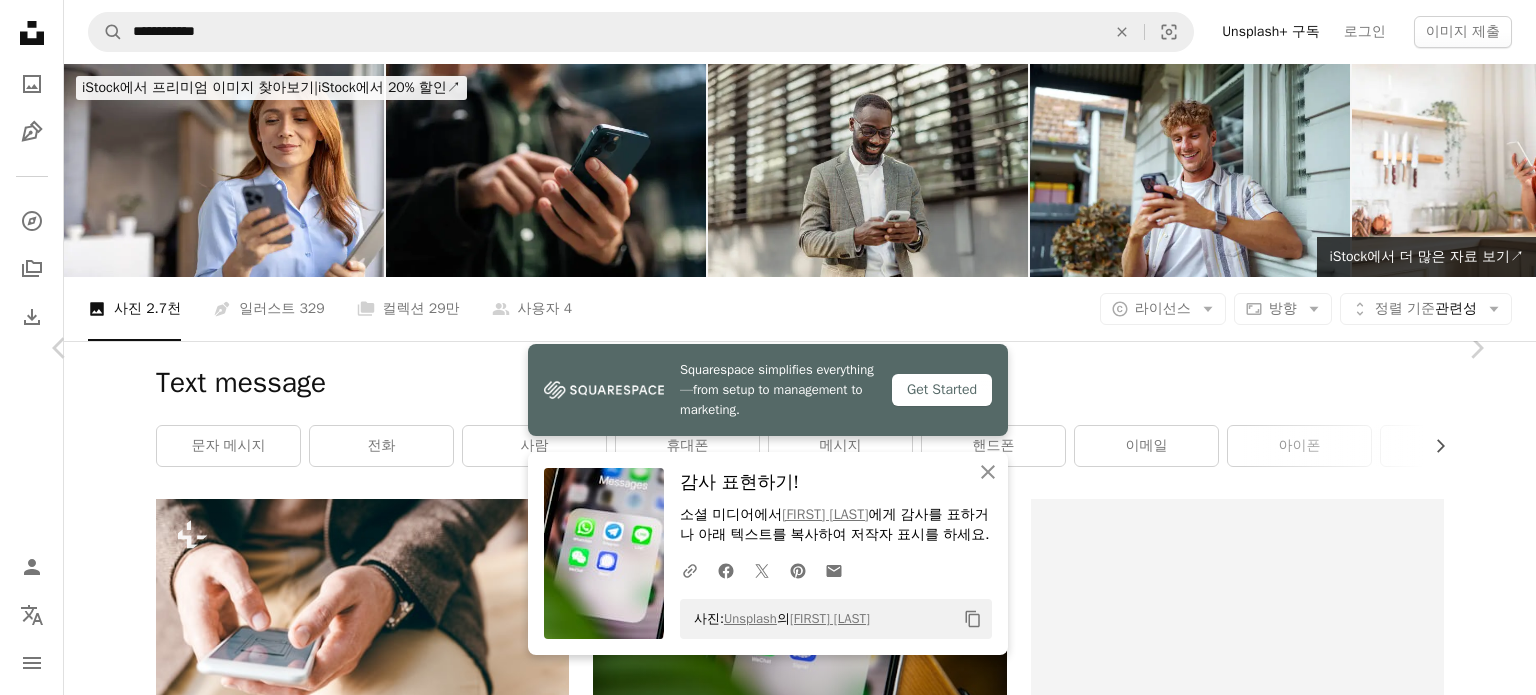 drag, startPoint x: 22, startPoint y: 21, endPoint x: 611, endPoint y: 383, distance: 691.35016 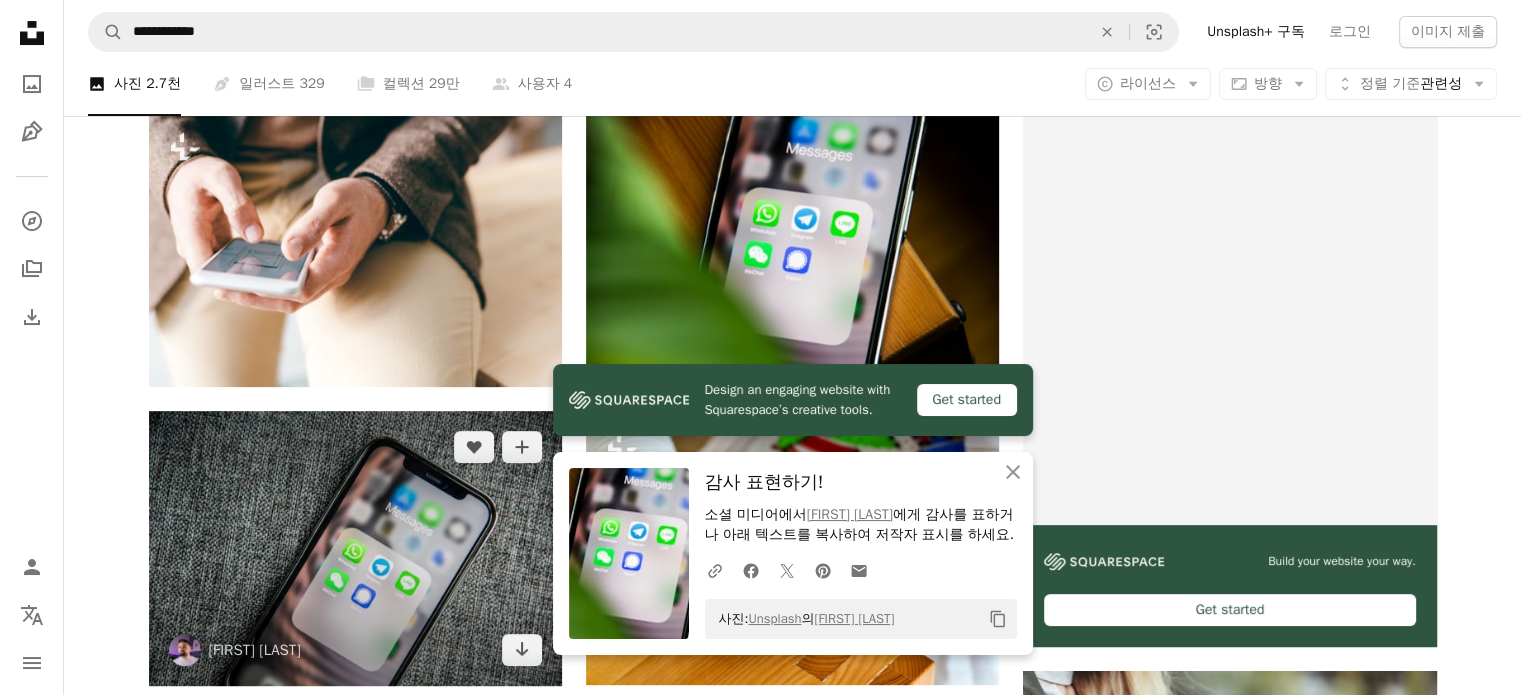 scroll, scrollTop: 400, scrollLeft: 0, axis: vertical 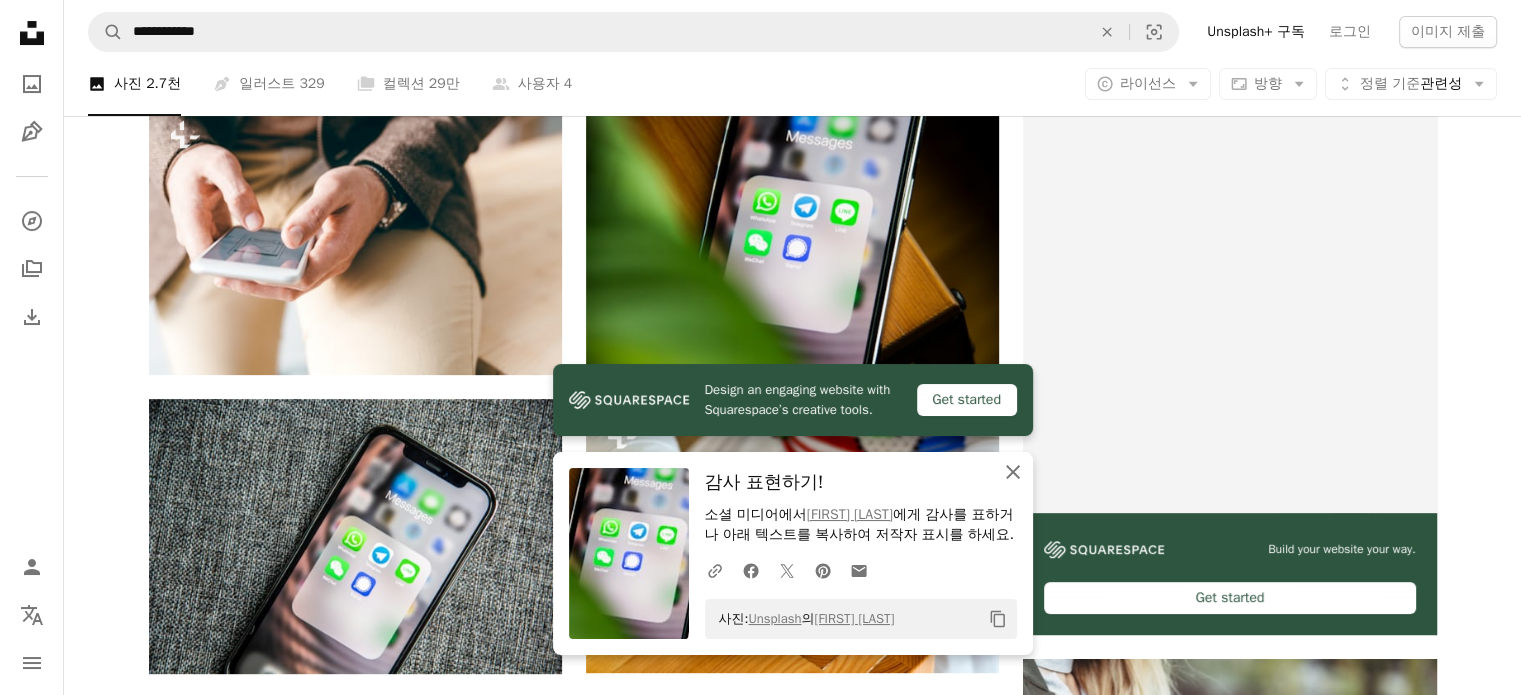 click 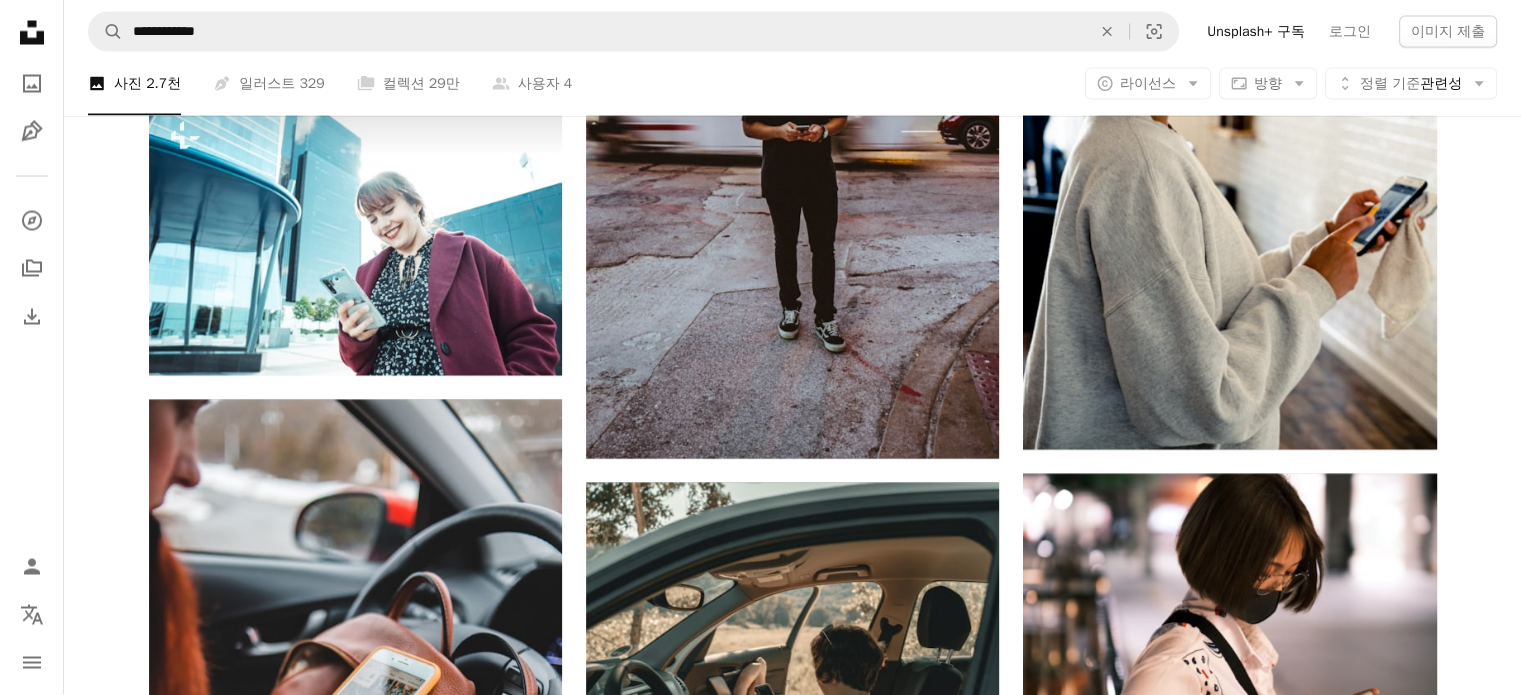 scroll, scrollTop: 4300, scrollLeft: 0, axis: vertical 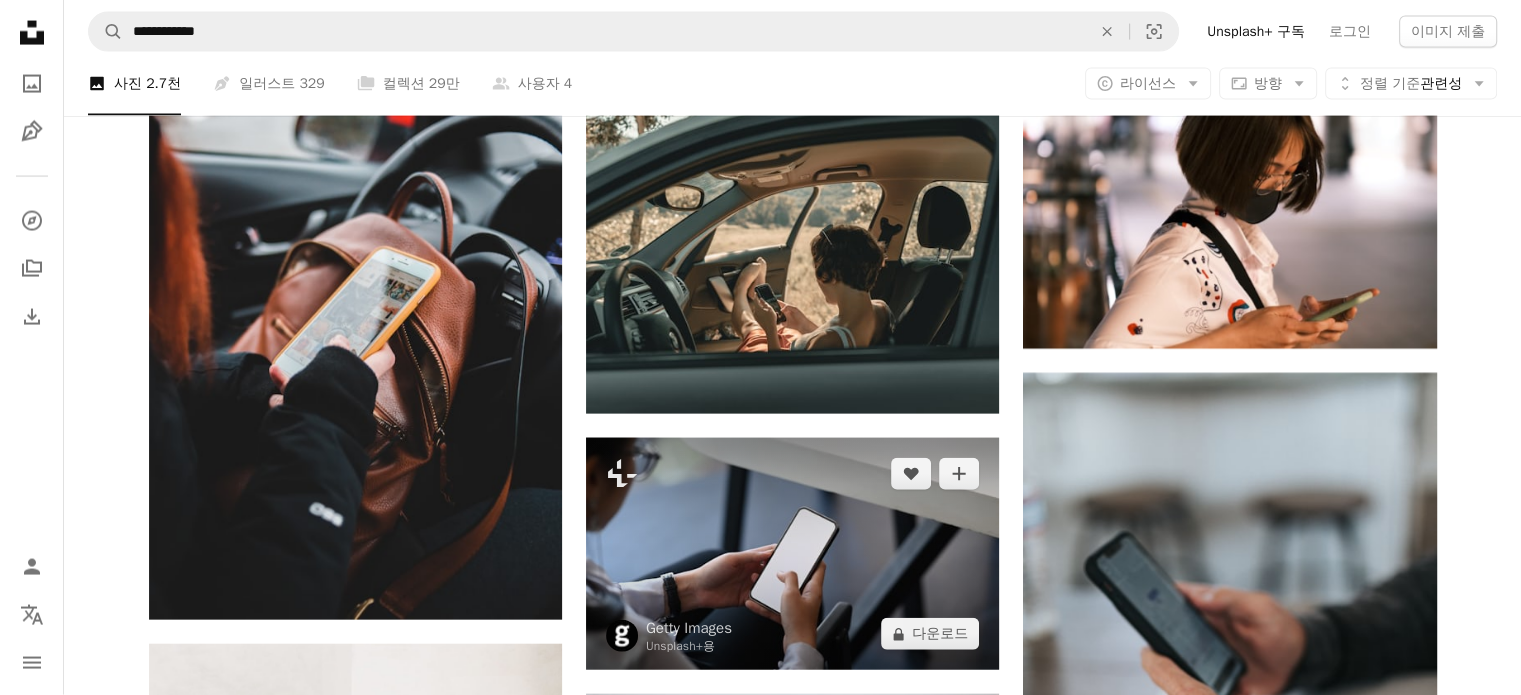 click at bounding box center (792, 554) 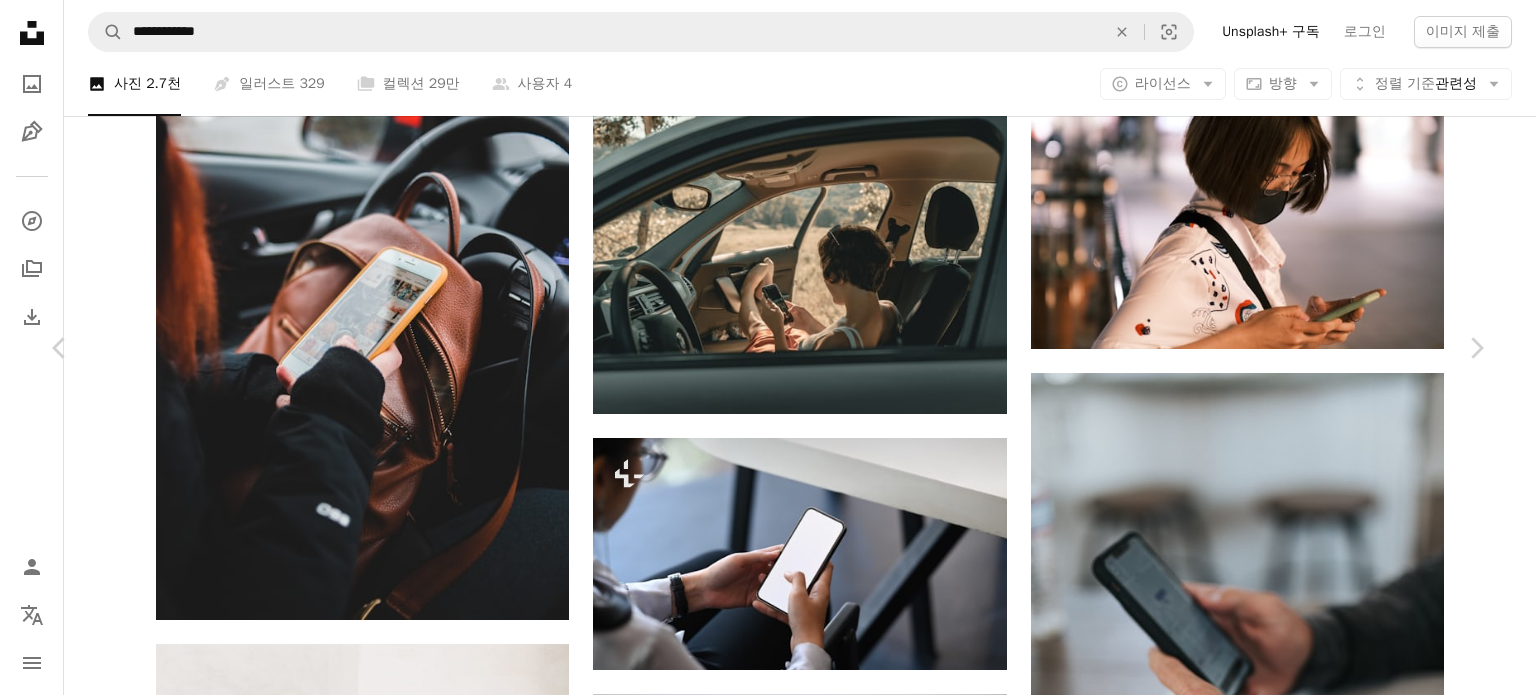 click on "An X shape" at bounding box center (20, 20) 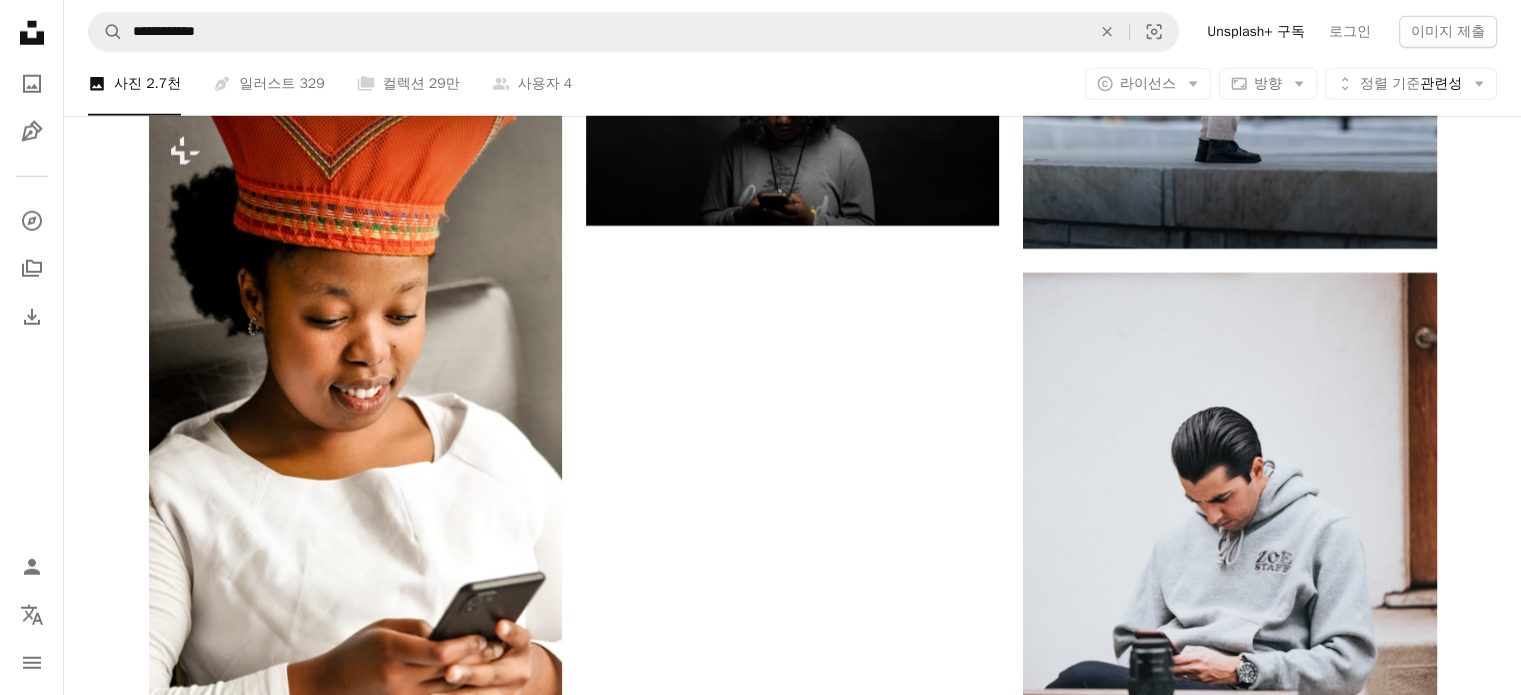 scroll, scrollTop: 5704, scrollLeft: 0, axis: vertical 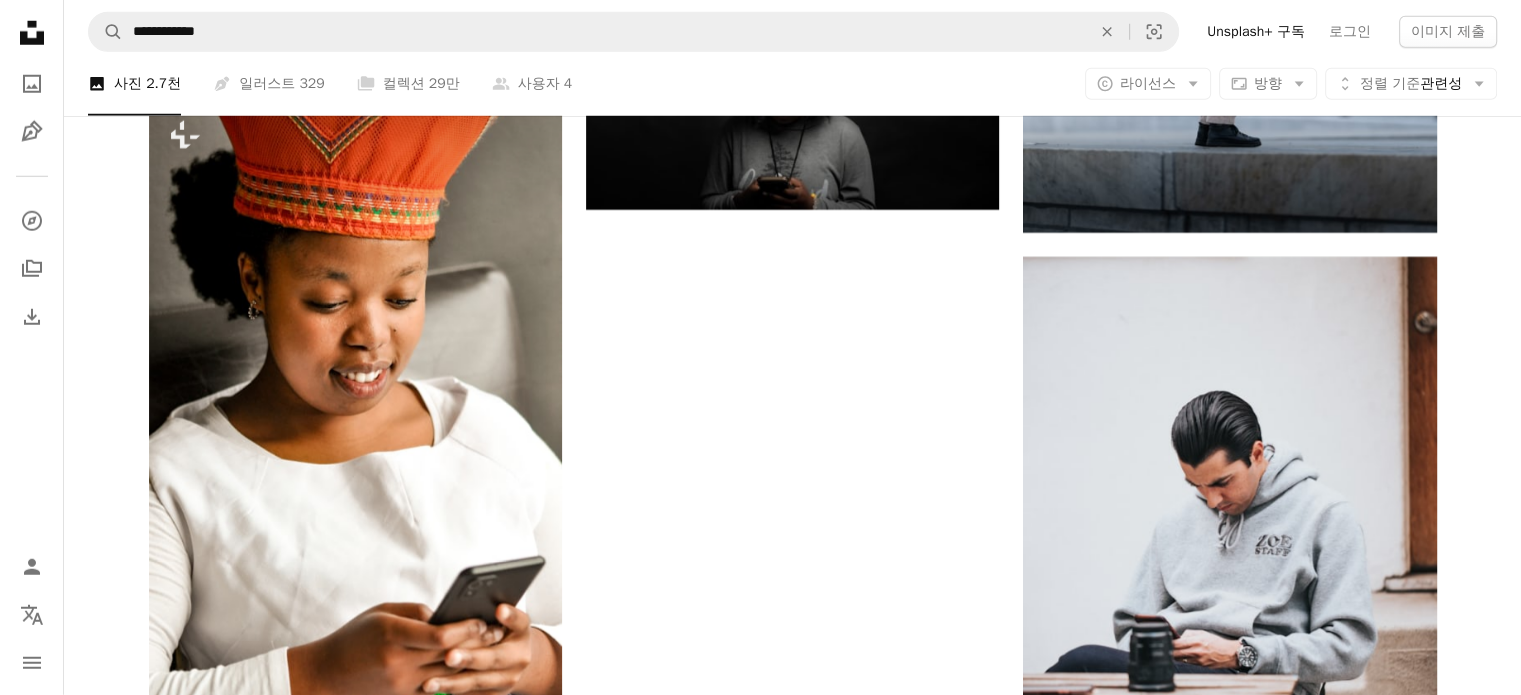 click on "더 로드" at bounding box center (793, 1101) 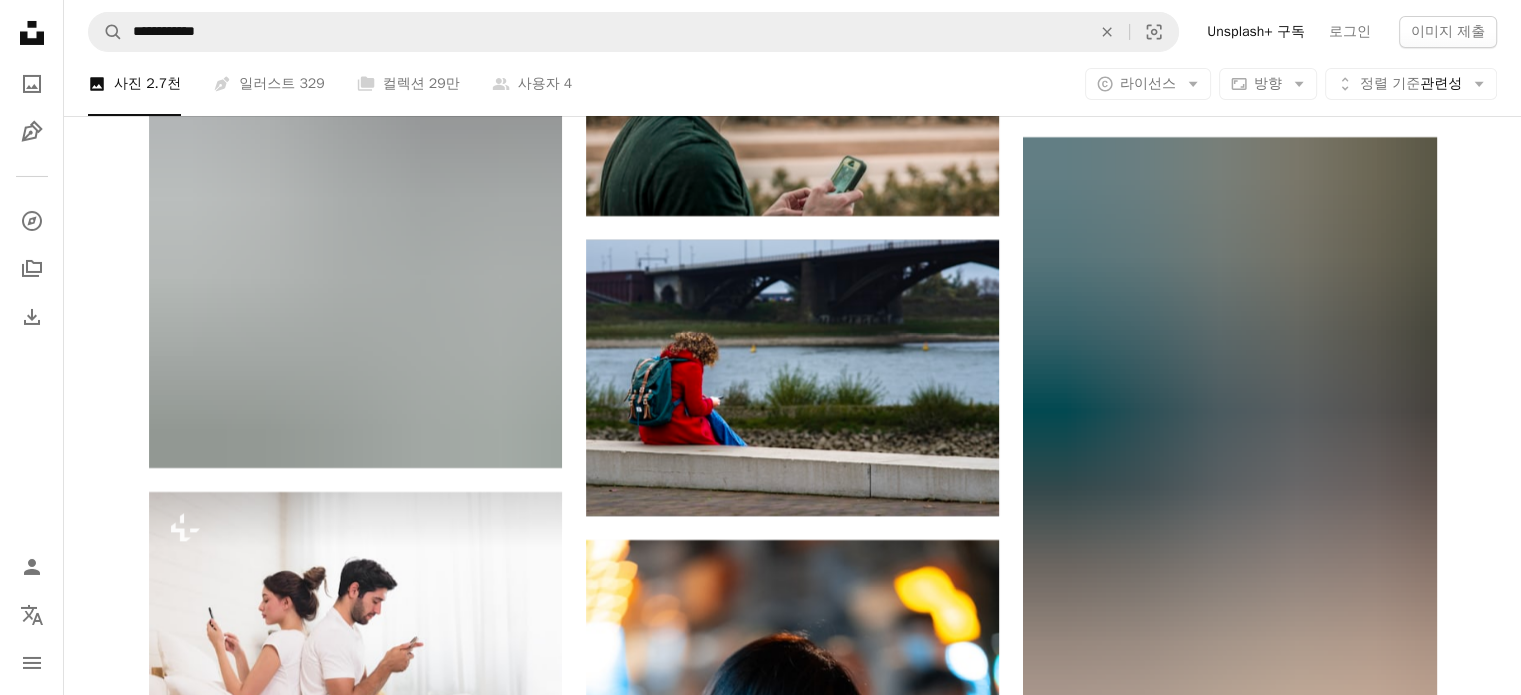 scroll, scrollTop: 23004, scrollLeft: 0, axis: vertical 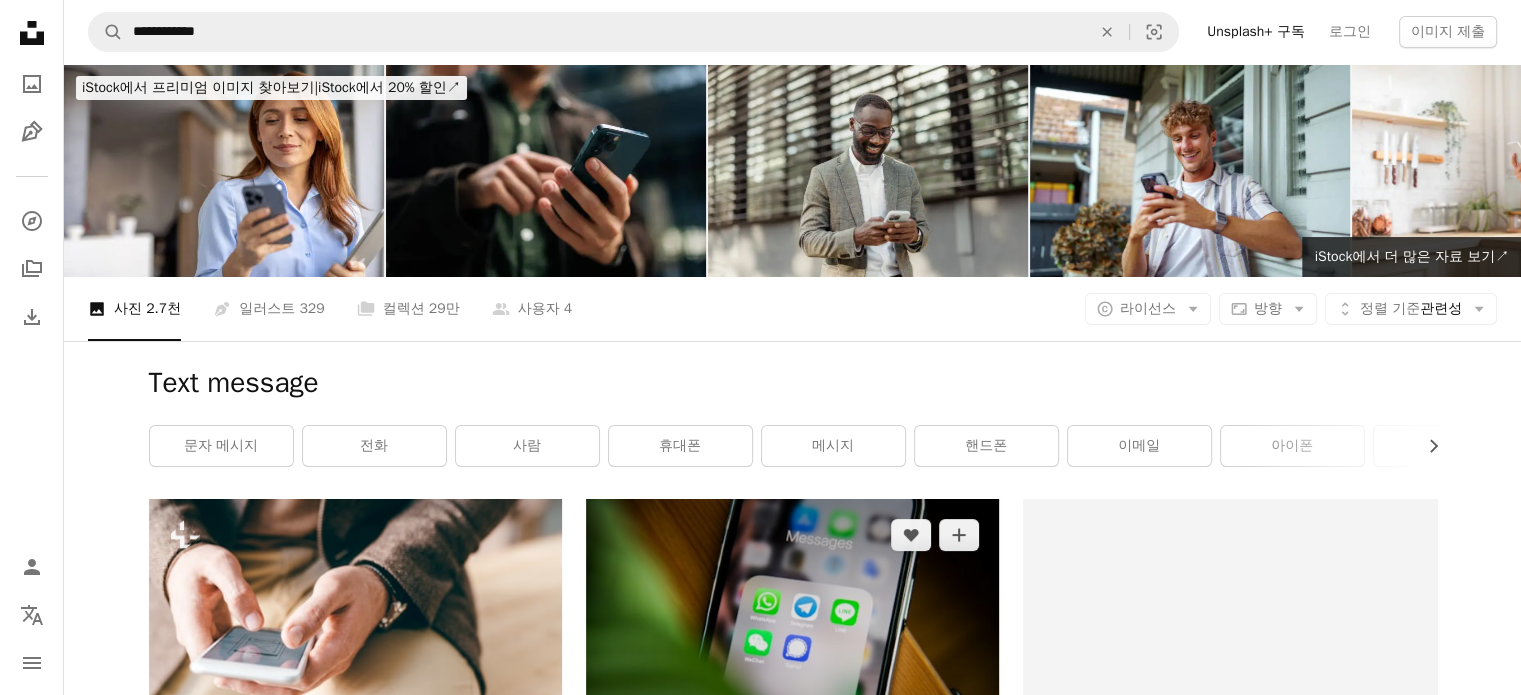 click at bounding box center [792, 636] 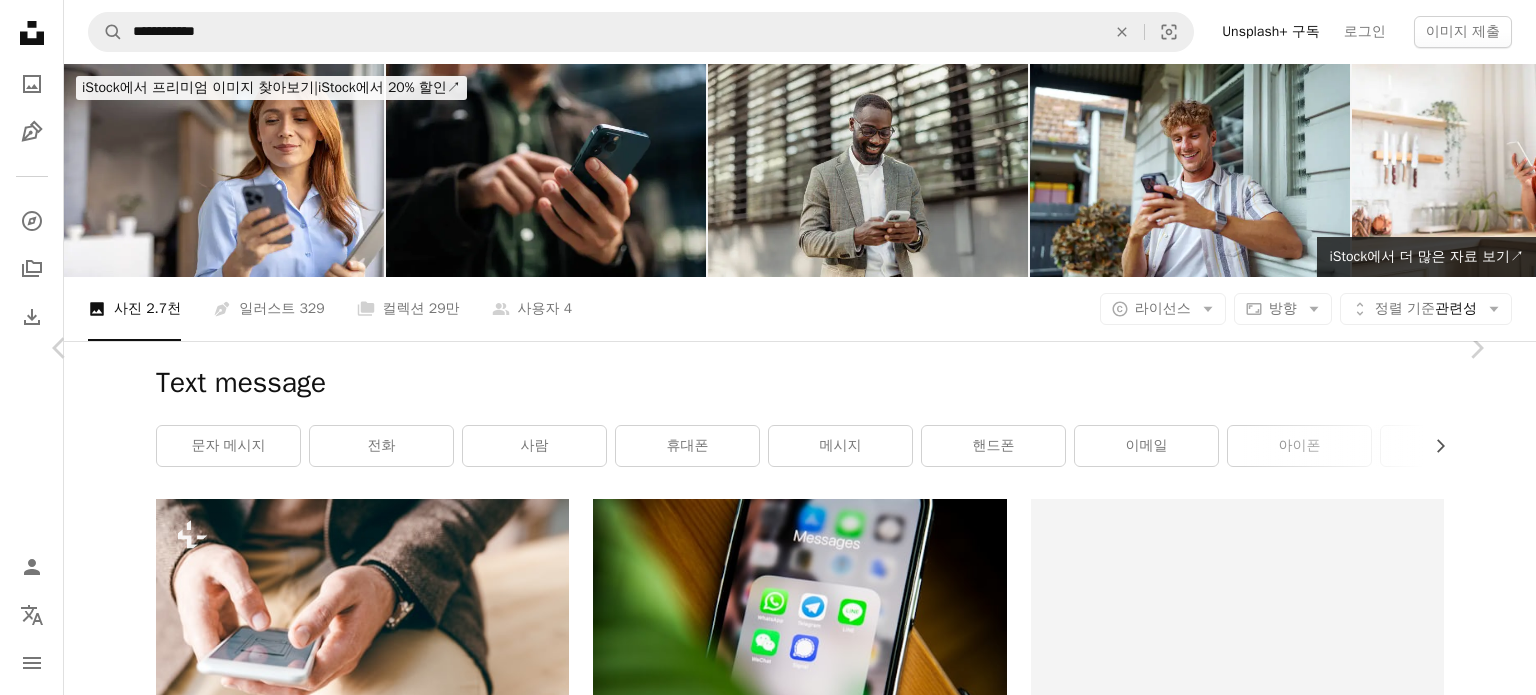 scroll, scrollTop: 3429, scrollLeft: 0, axis: vertical 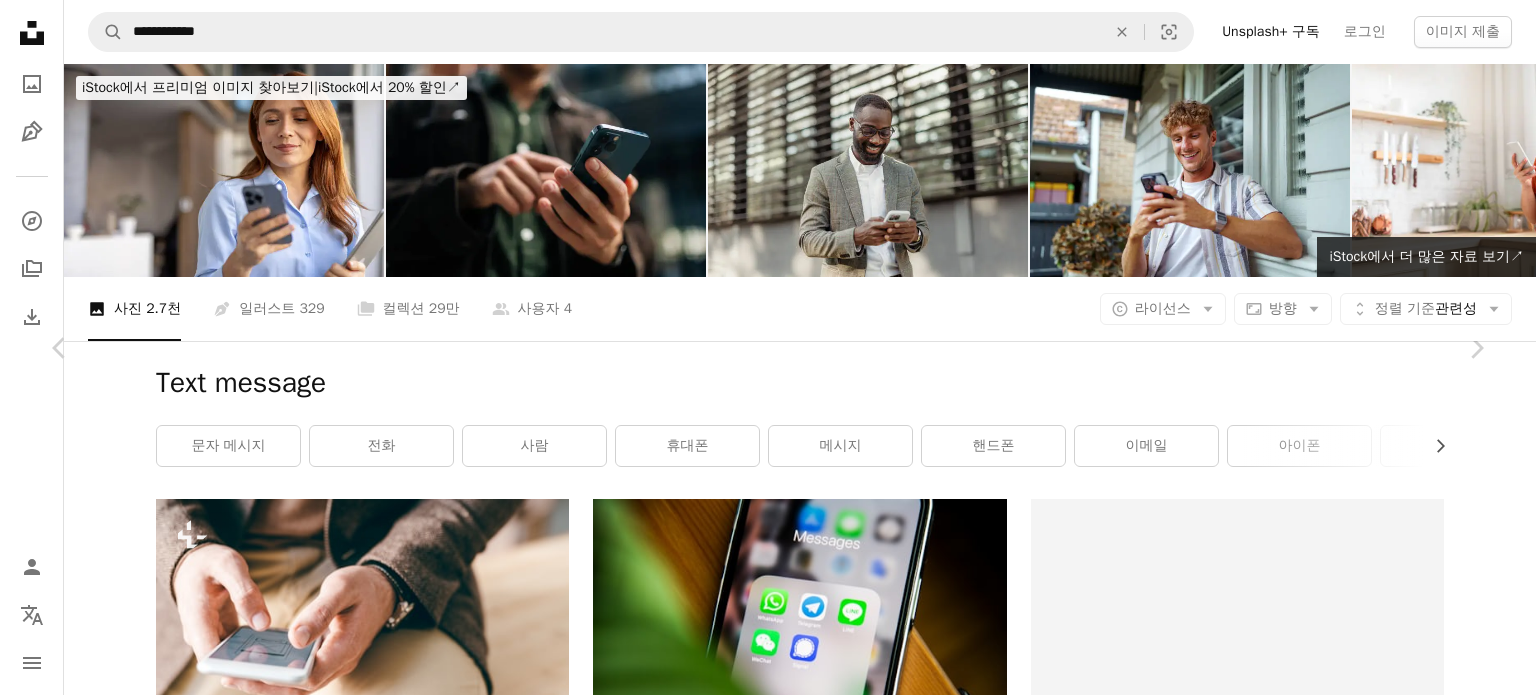 drag, startPoint x: 1535, startPoint y: 214, endPoint x: 1535, endPoint y: 243, distance: 29 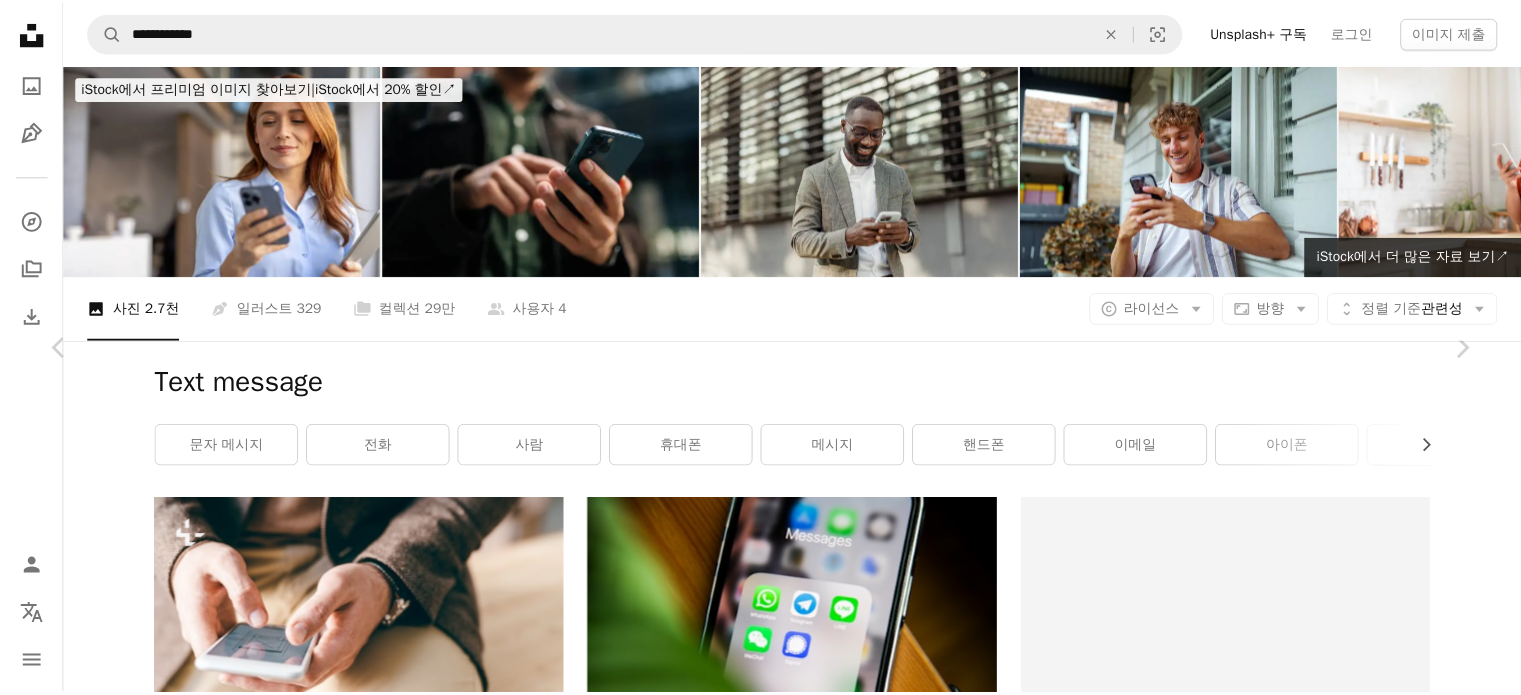 scroll, scrollTop: 0, scrollLeft: 0, axis: both 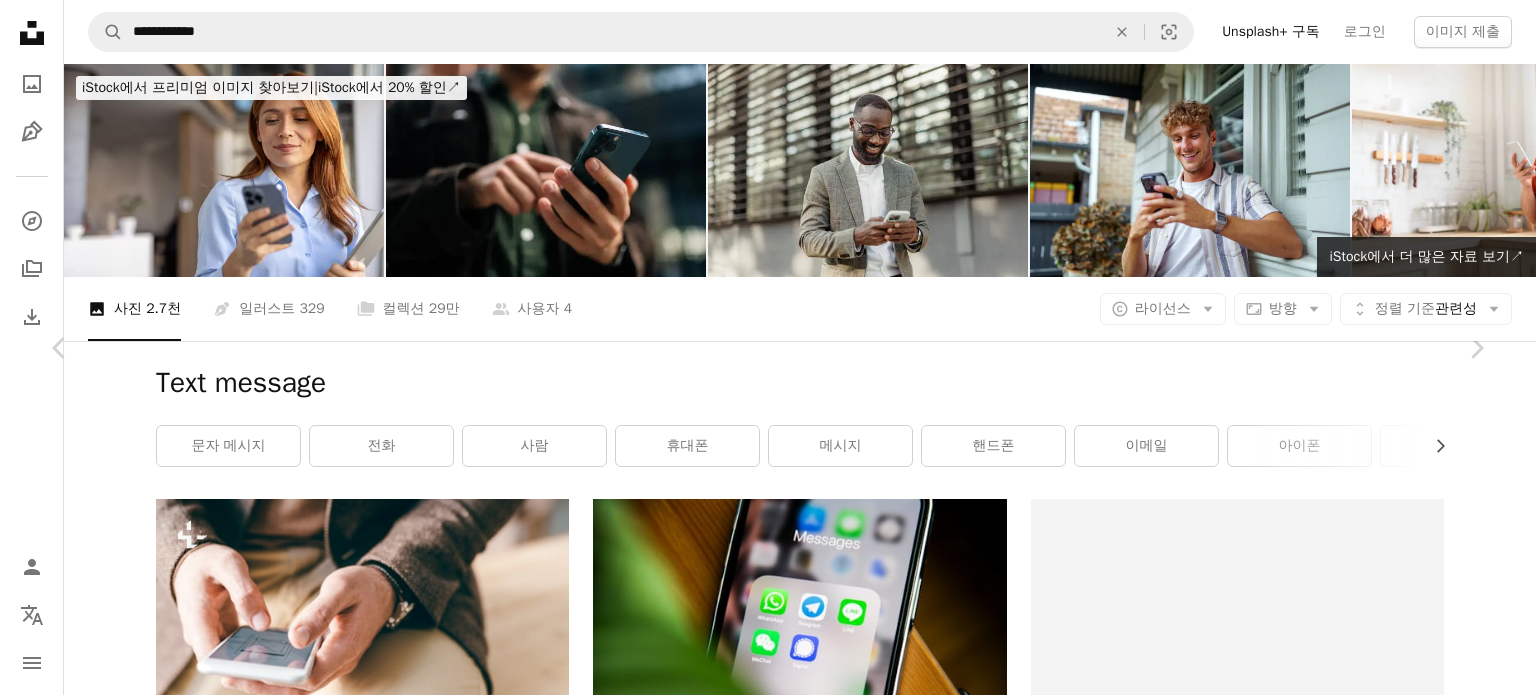 click on "An X shape" at bounding box center (20, 20) 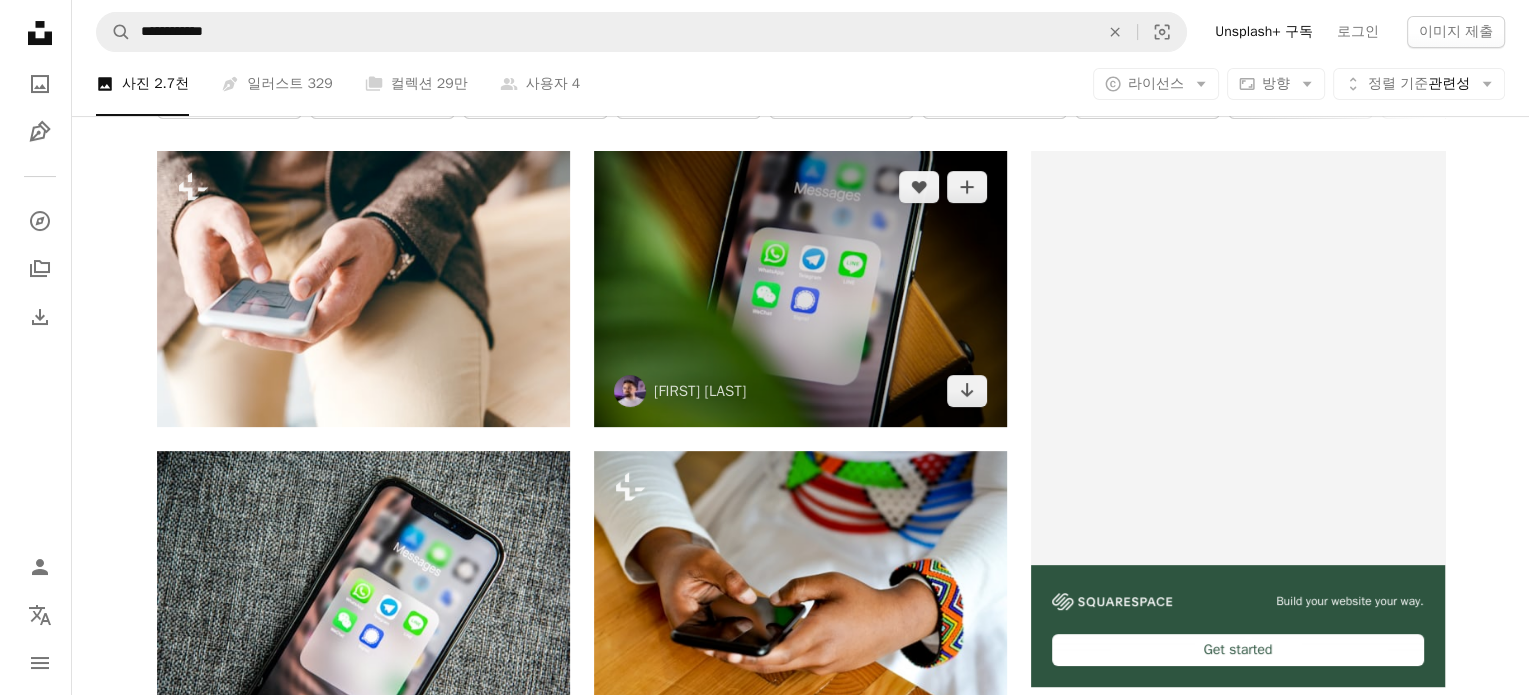 scroll, scrollTop: 400, scrollLeft: 0, axis: vertical 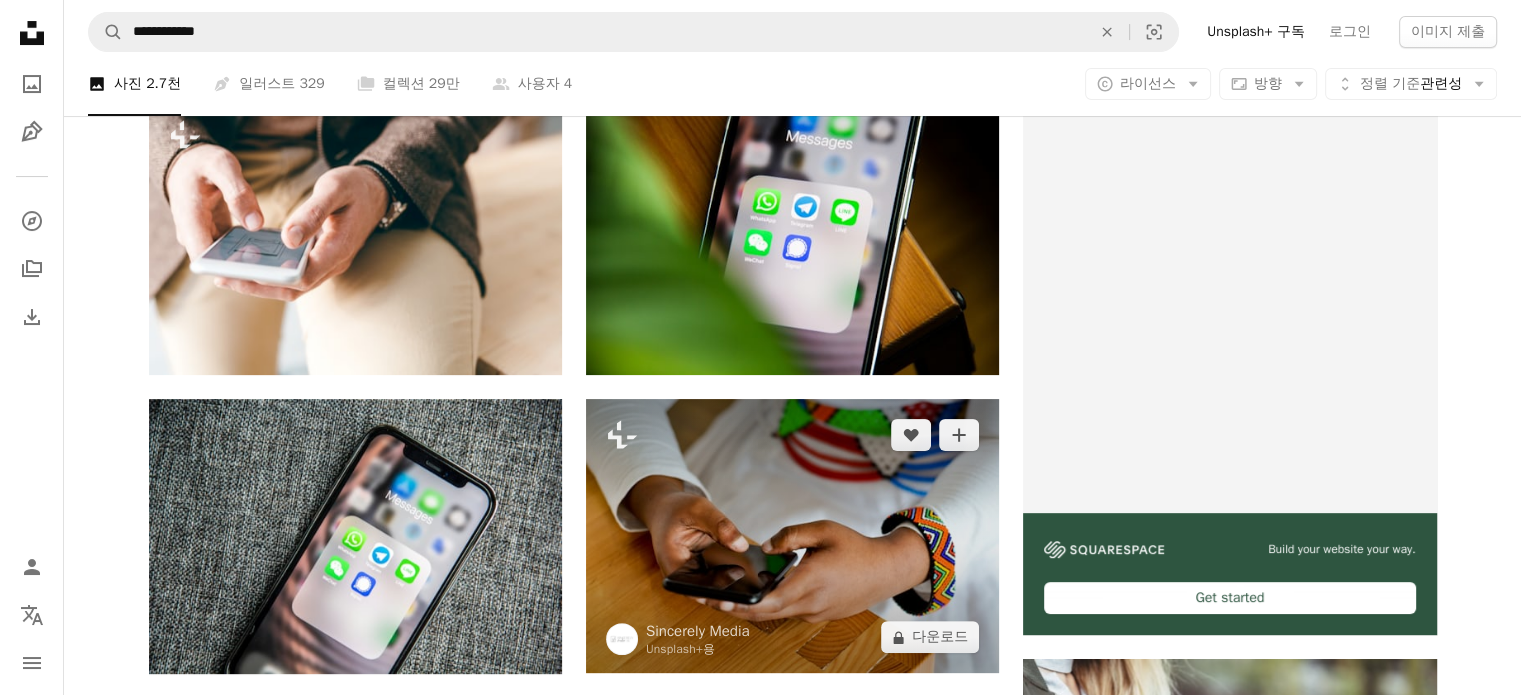 click at bounding box center [792, 536] 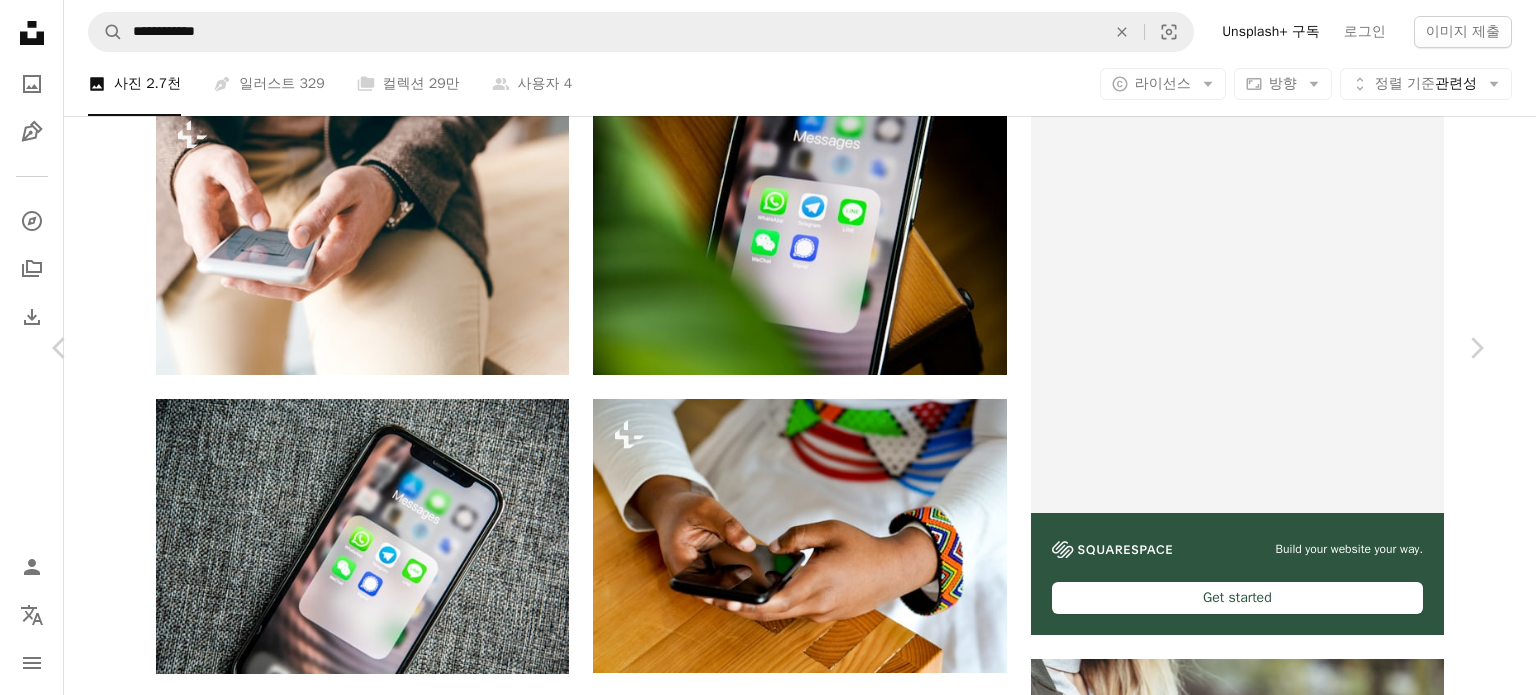 scroll, scrollTop: 2600, scrollLeft: 0, axis: vertical 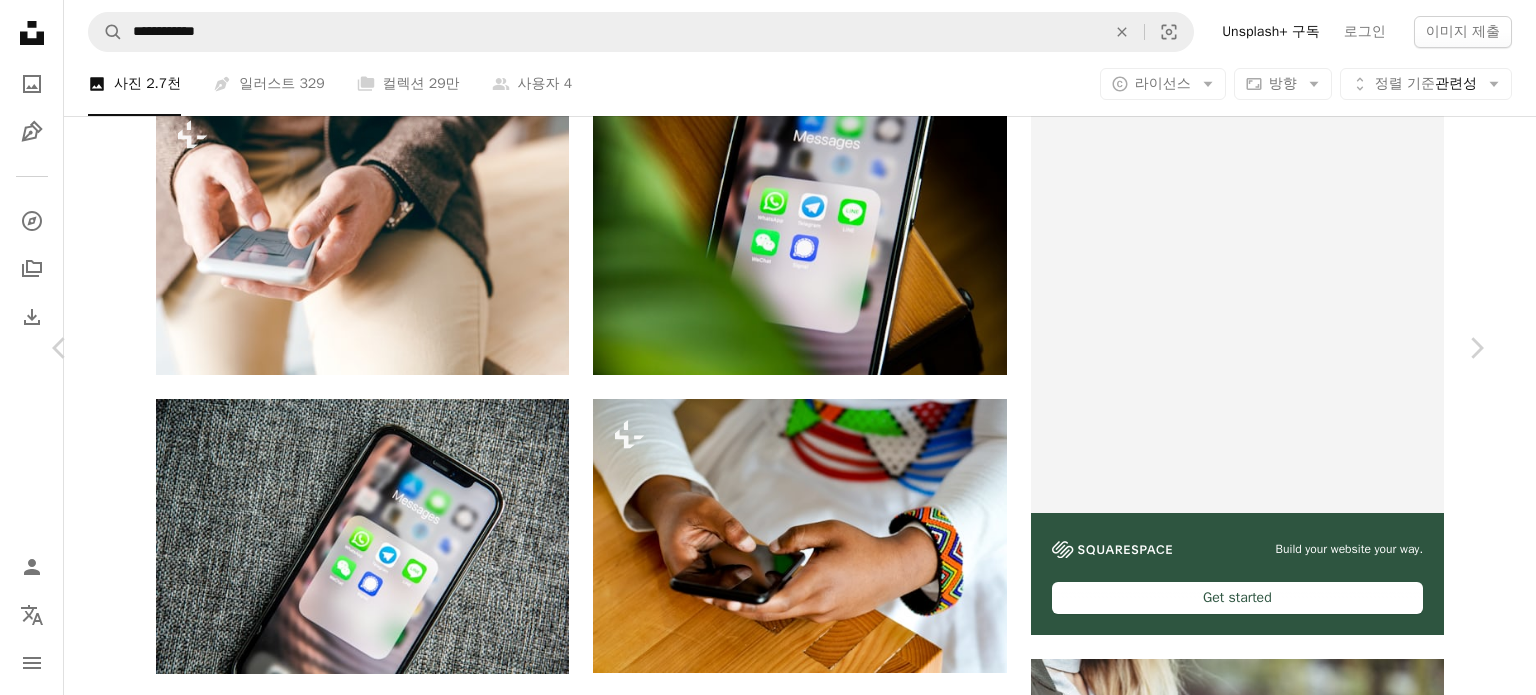 click at bounding box center (341, 28067) 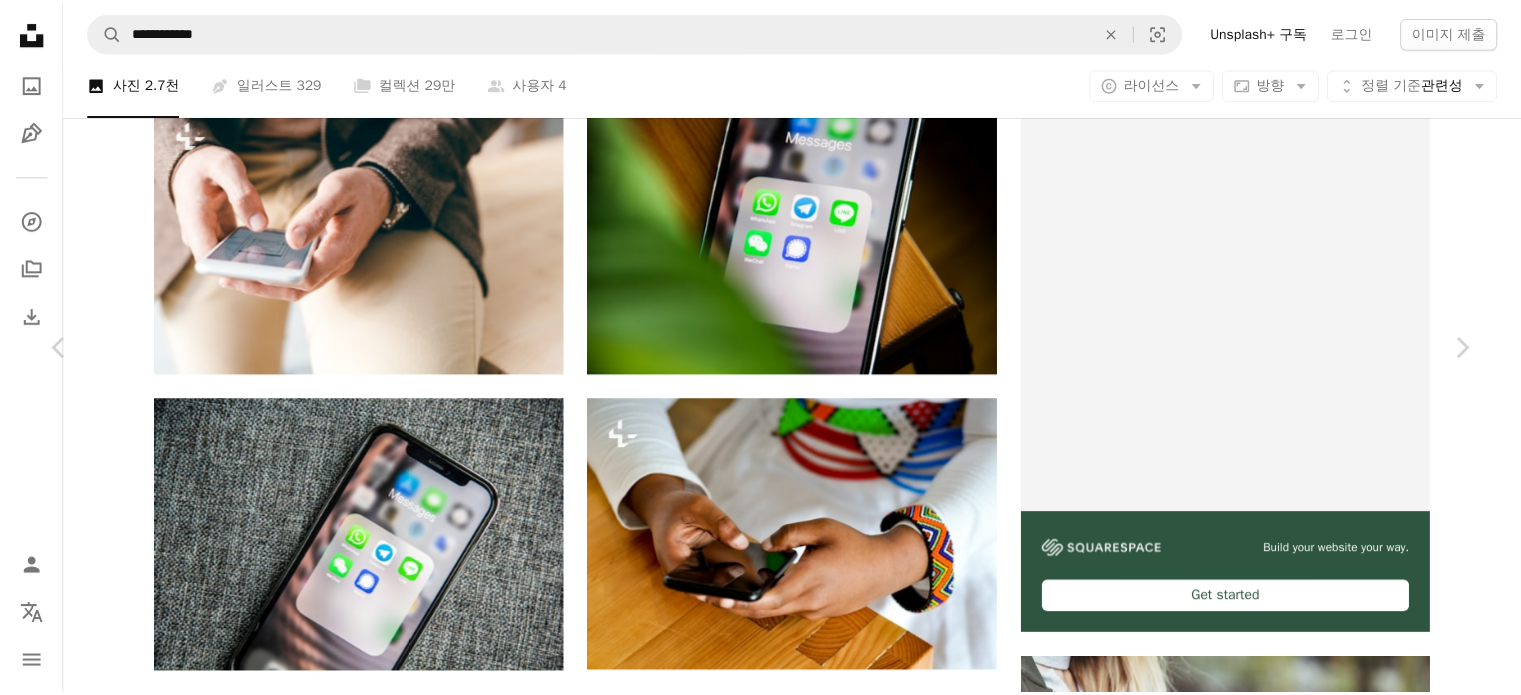 scroll, scrollTop: 0, scrollLeft: 0, axis: both 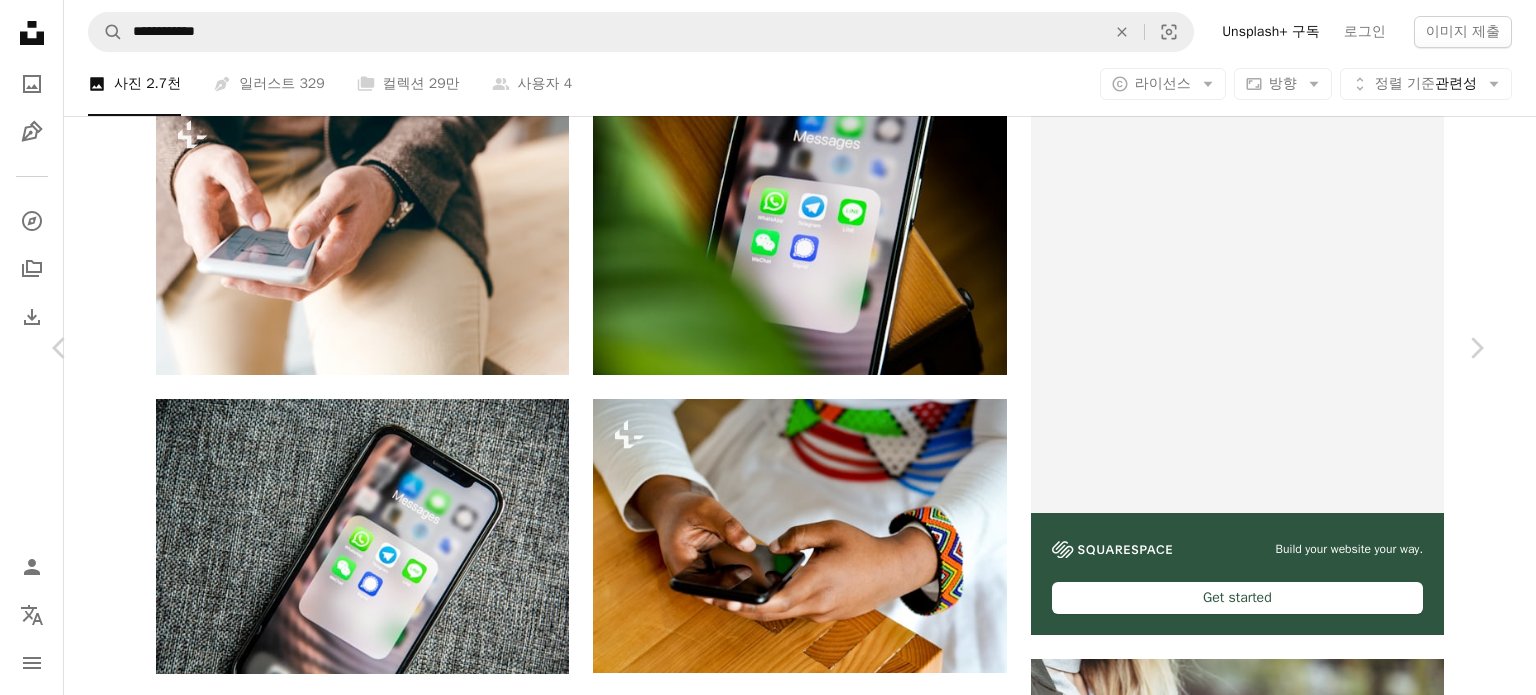 click on "An X shape" at bounding box center [20, 20] 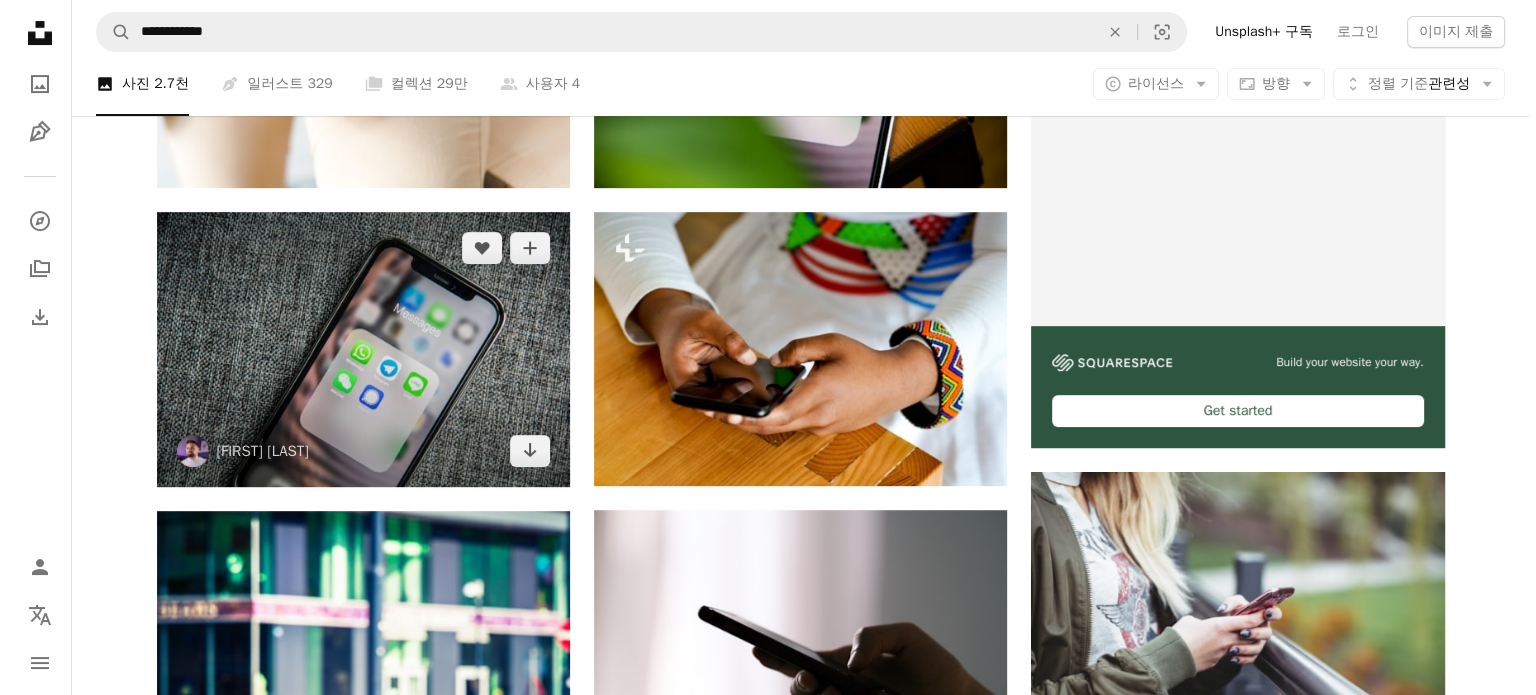 scroll, scrollTop: 600, scrollLeft: 0, axis: vertical 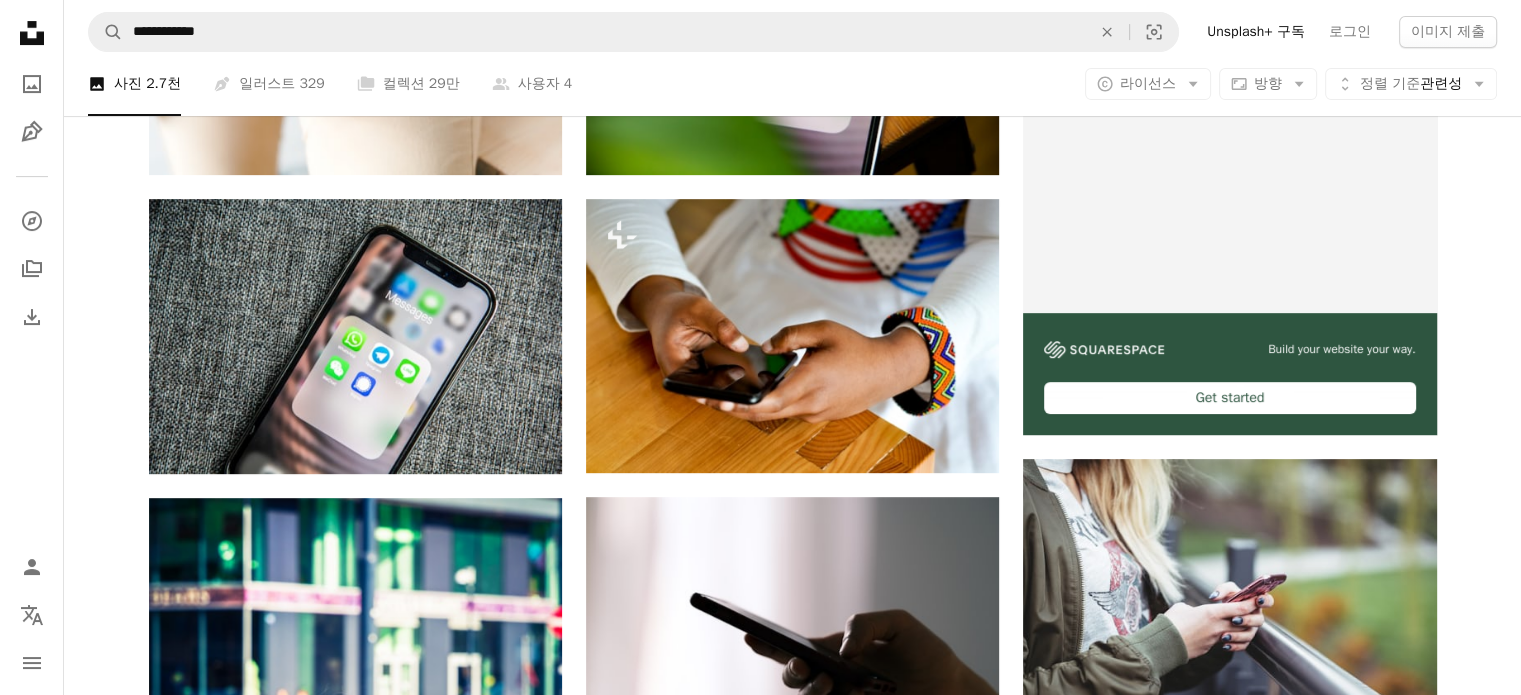 click at bounding box center [1229, 1195] 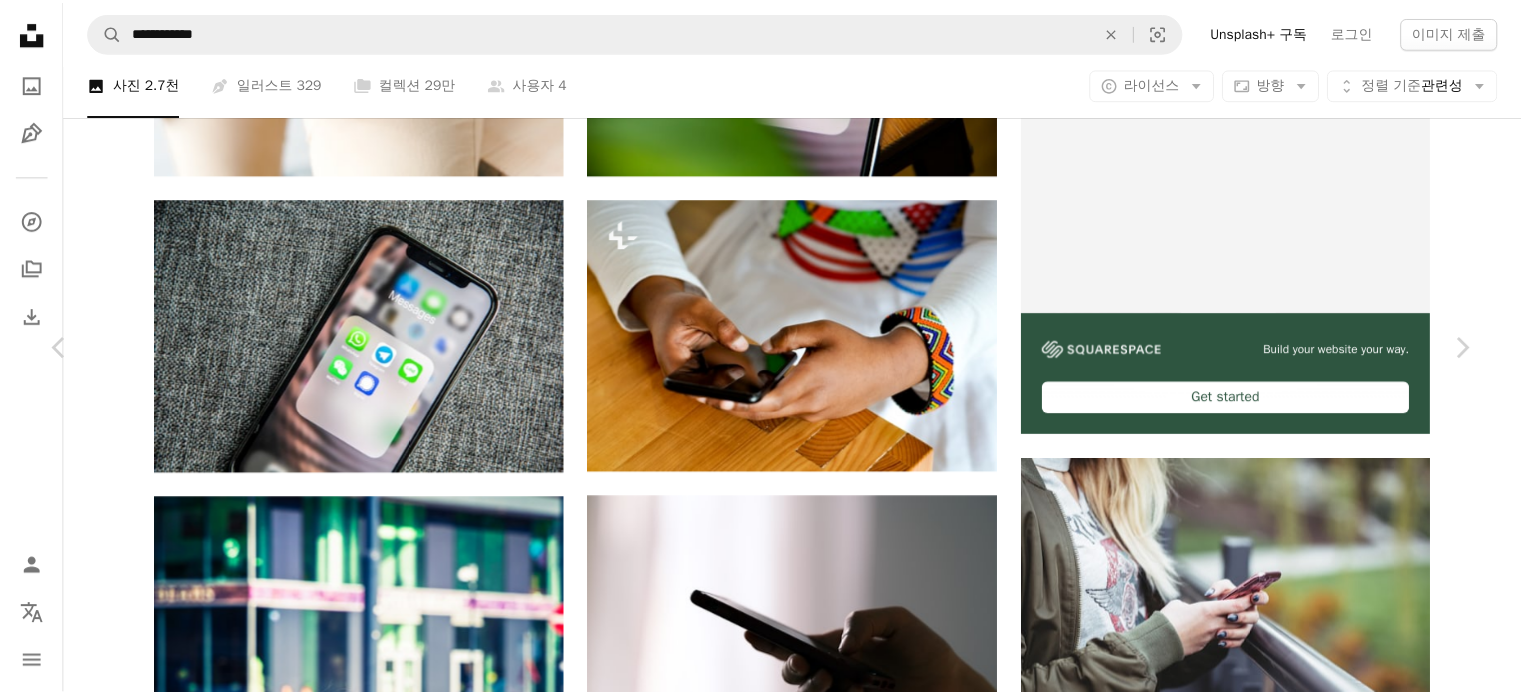 scroll, scrollTop: 2664, scrollLeft: 0, axis: vertical 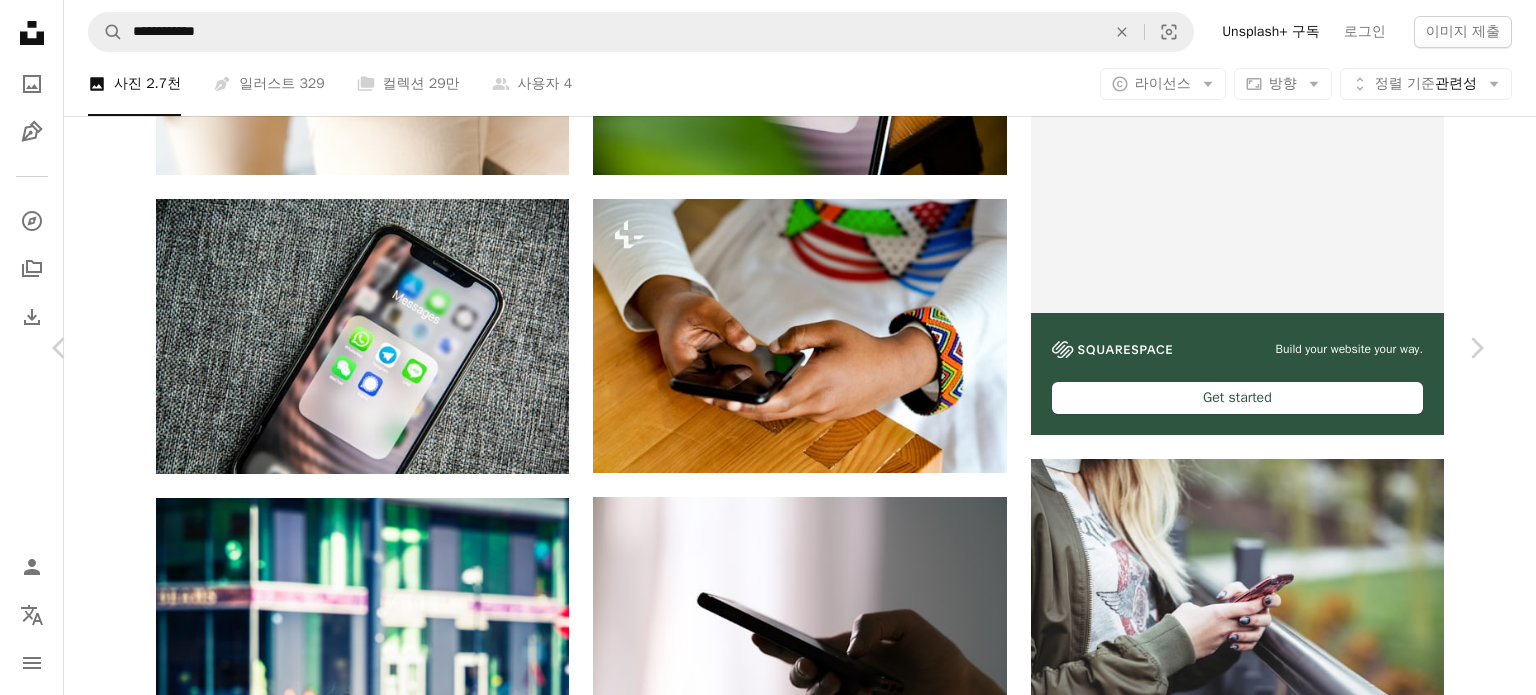 click on "An X shape" at bounding box center [20, 20] 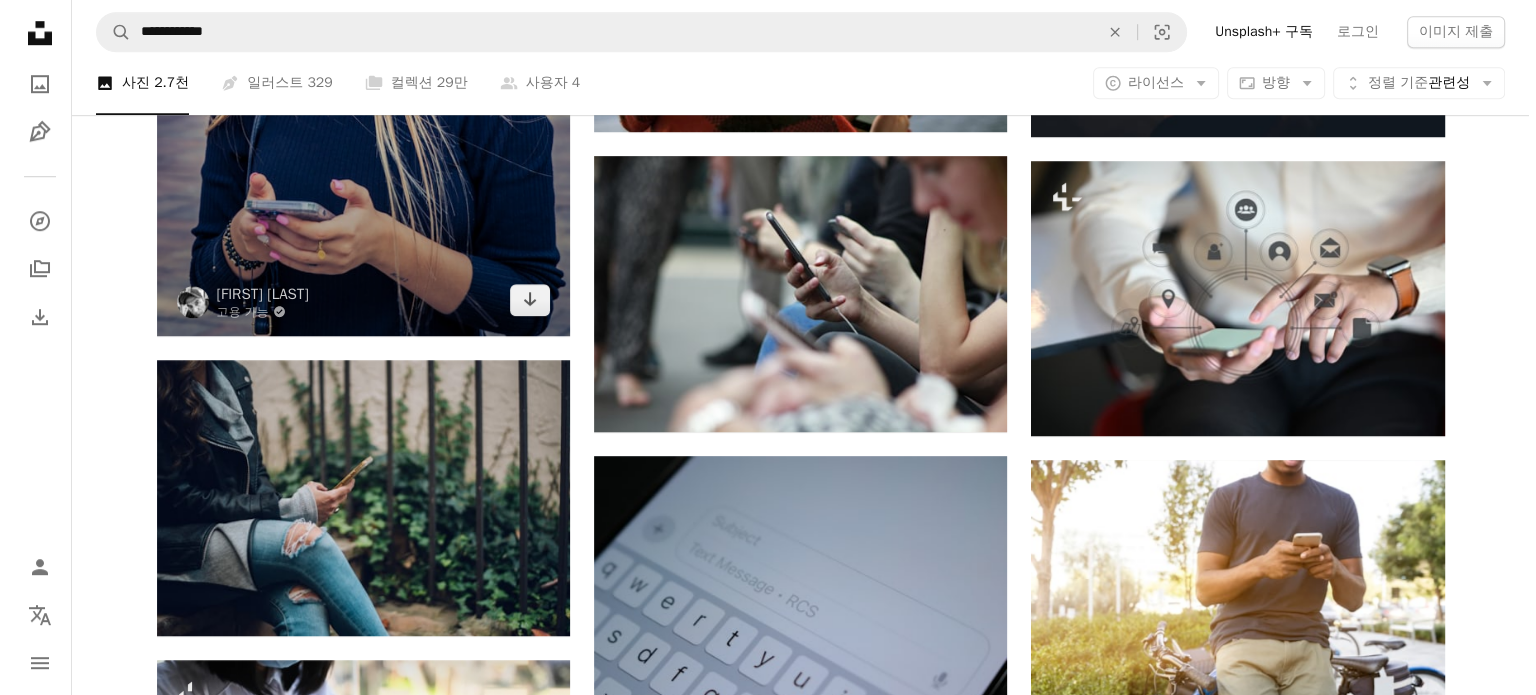 scroll, scrollTop: 1500, scrollLeft: 0, axis: vertical 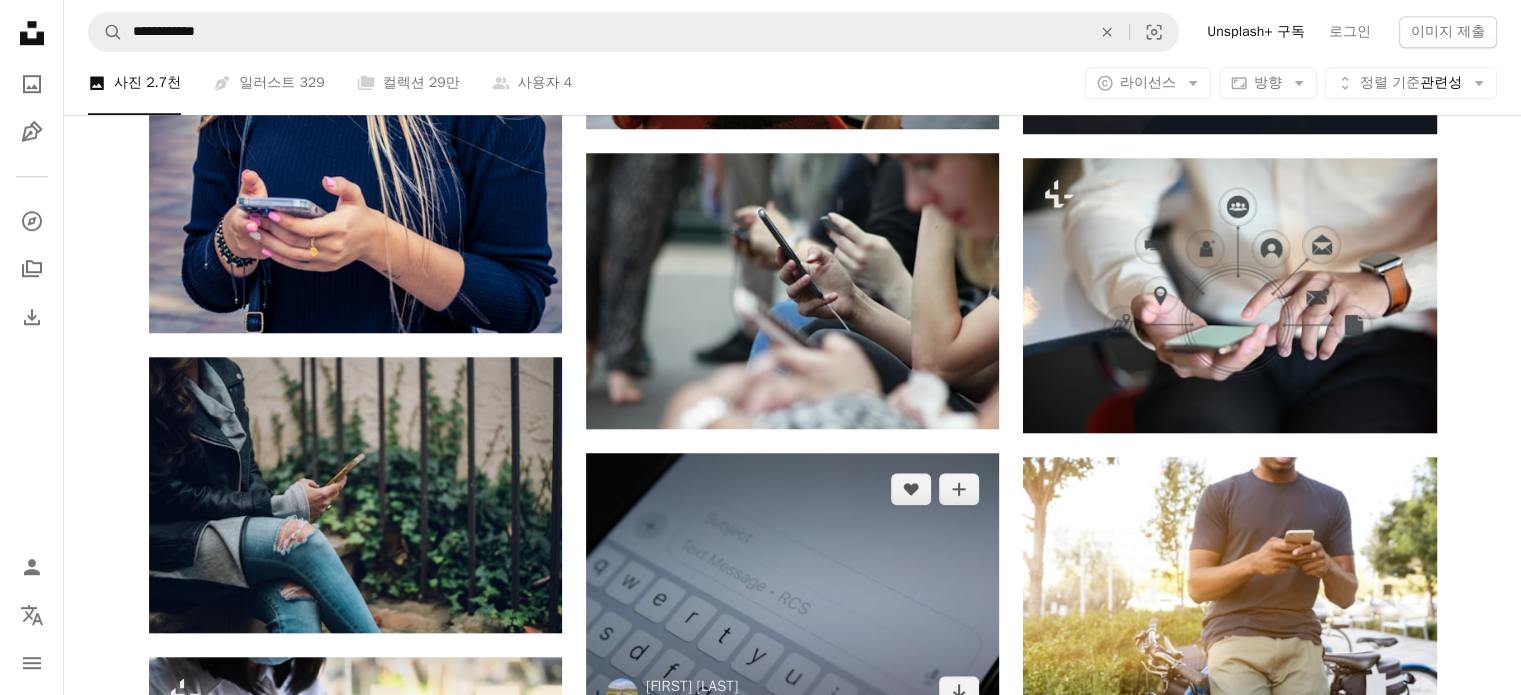click at bounding box center (792, 590) 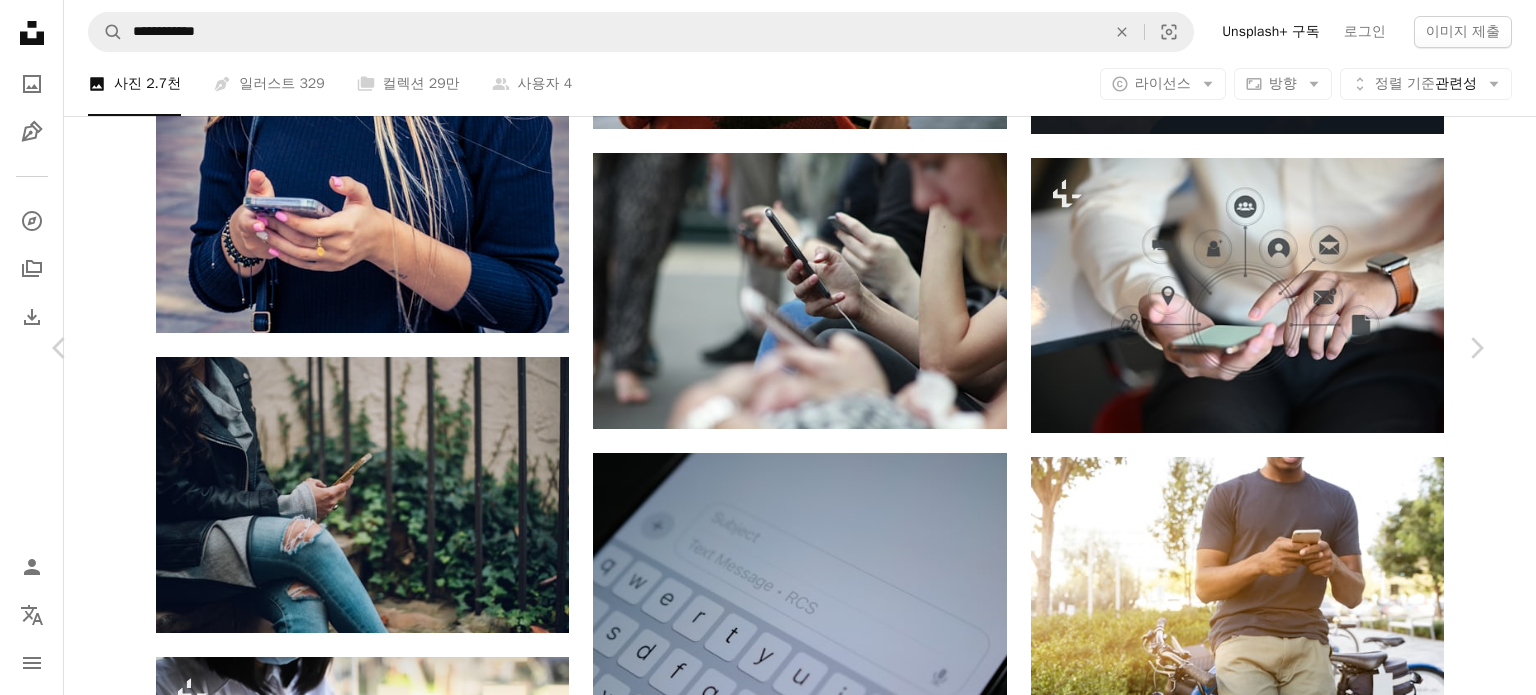 scroll, scrollTop: 1300, scrollLeft: 0, axis: vertical 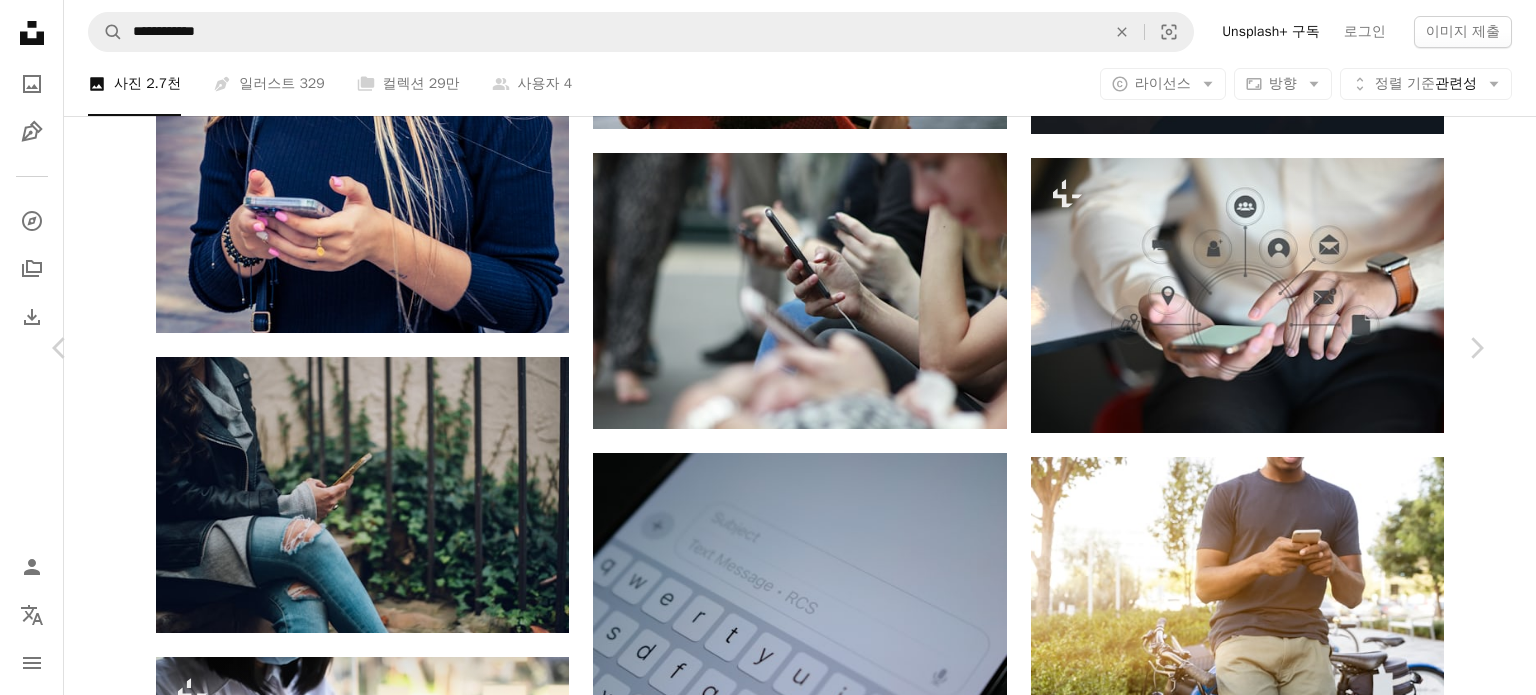 click at bounding box center [760, 27149] 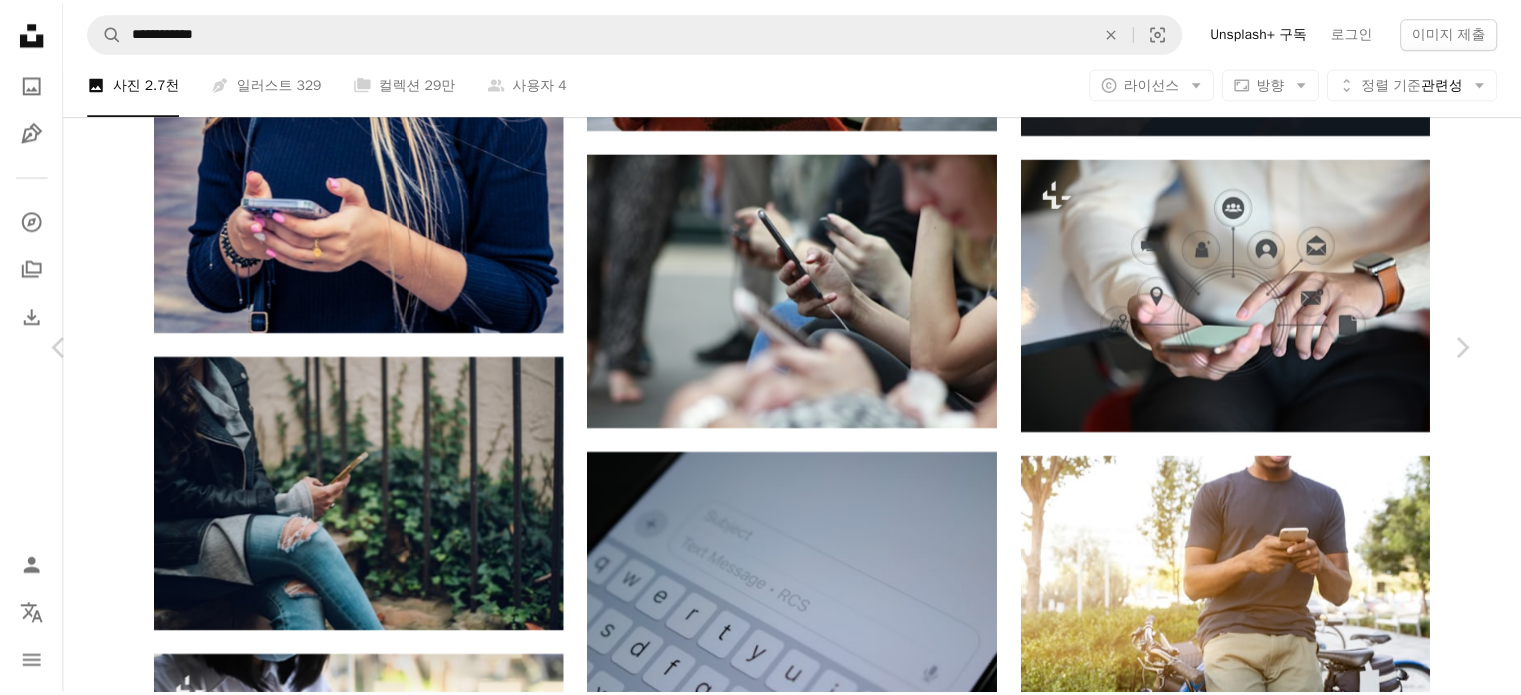 scroll, scrollTop: 0, scrollLeft: 0, axis: both 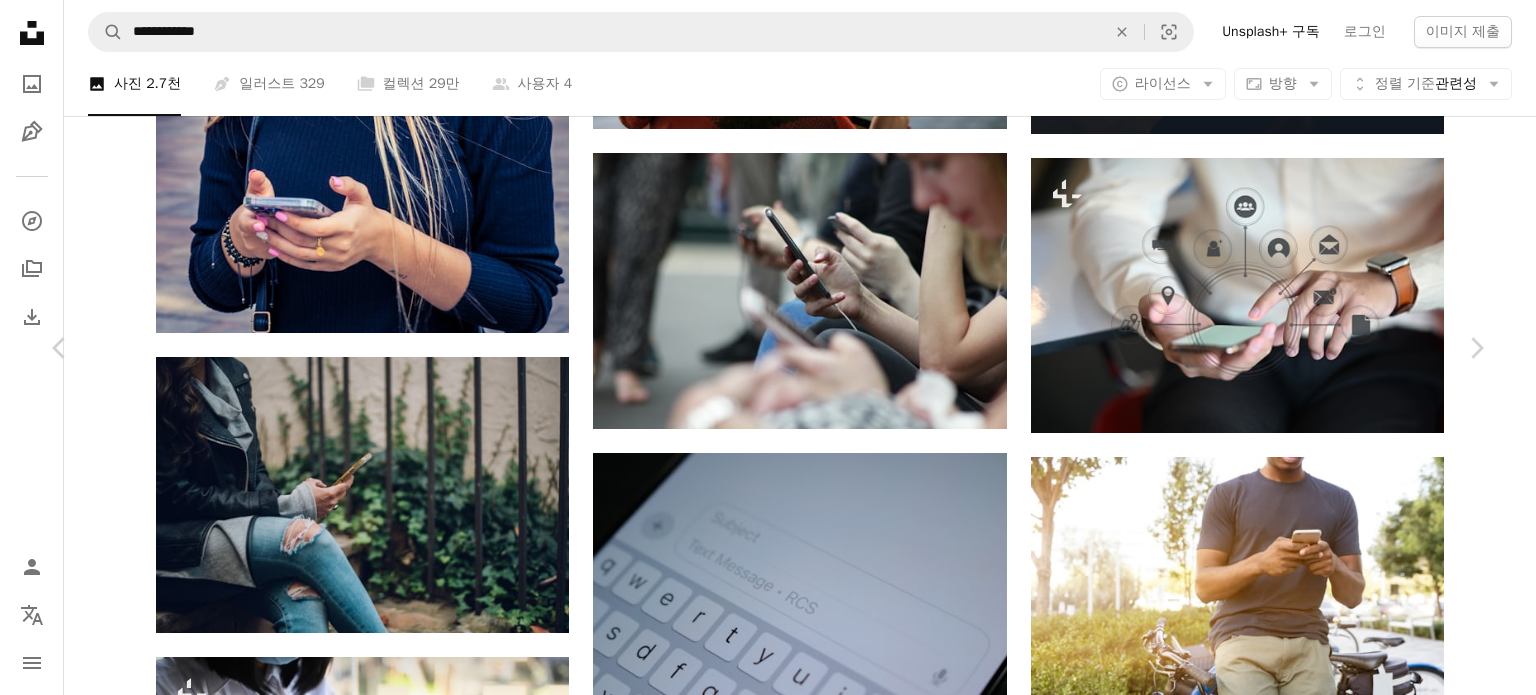 click on "무료 다운로드" at bounding box center [1286, 26692] 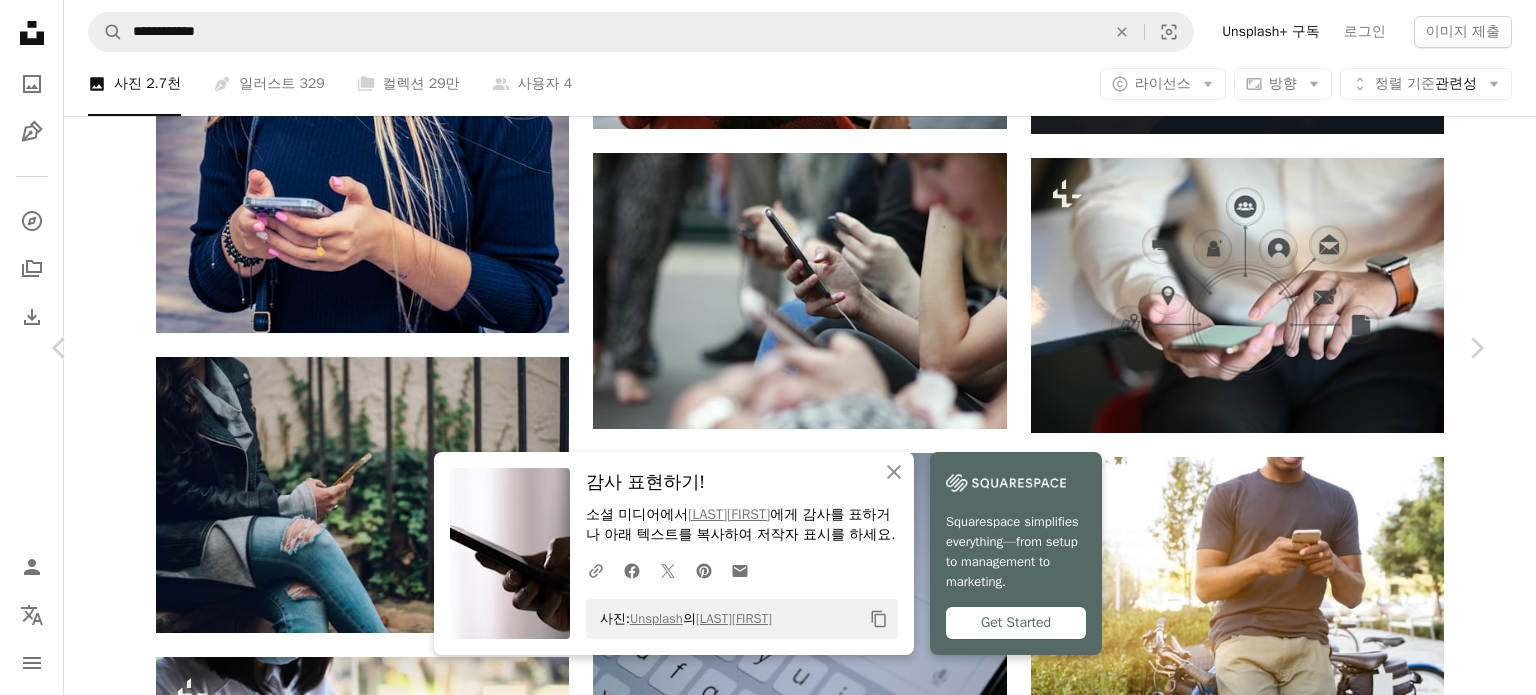 click on "An X shape" at bounding box center [20, 20] 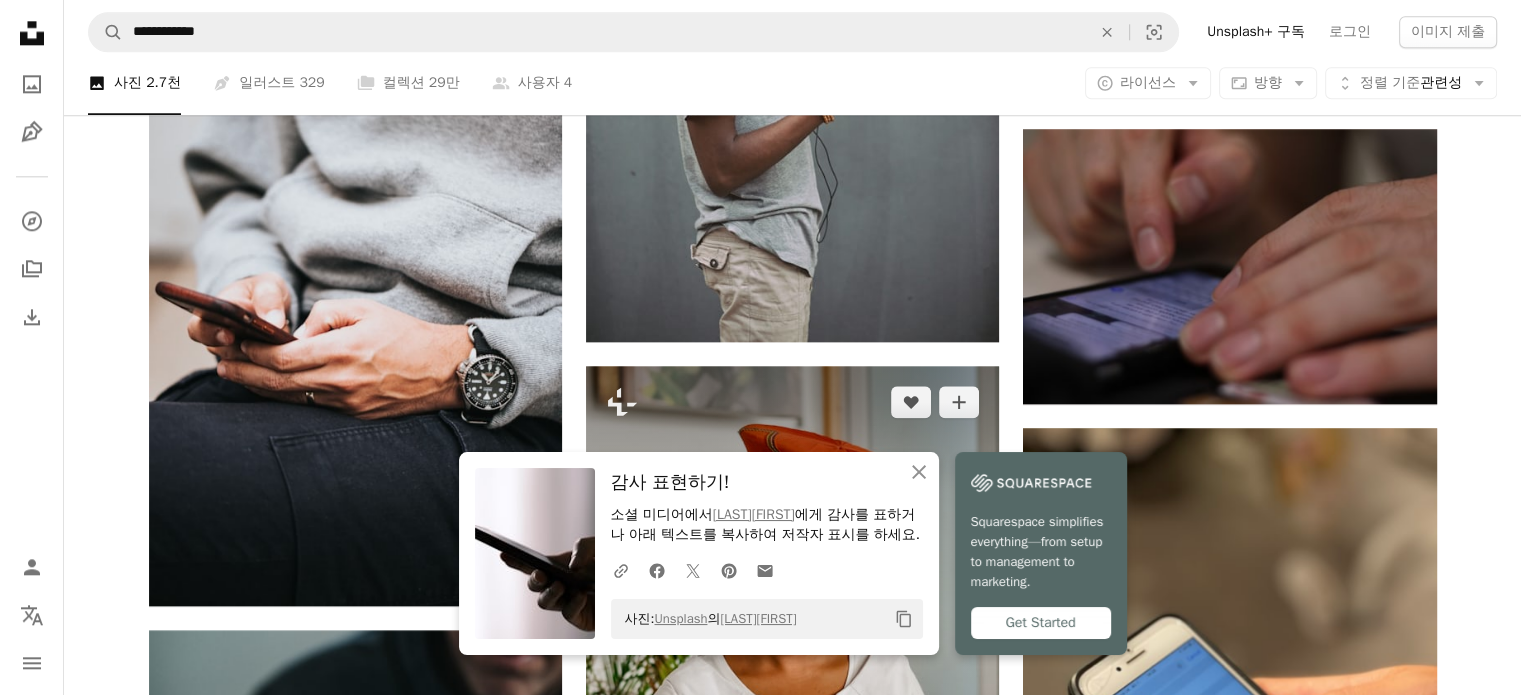 scroll, scrollTop: 2500, scrollLeft: 0, axis: vertical 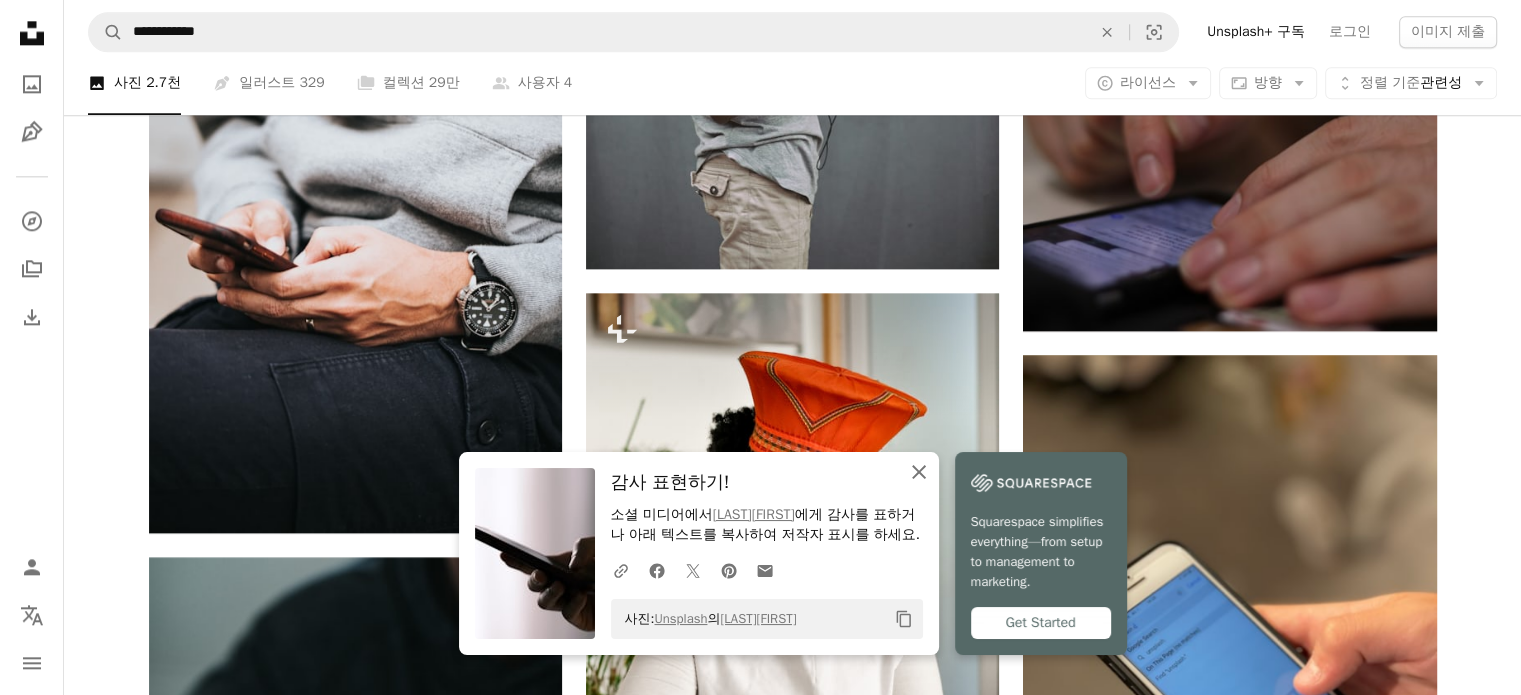 click 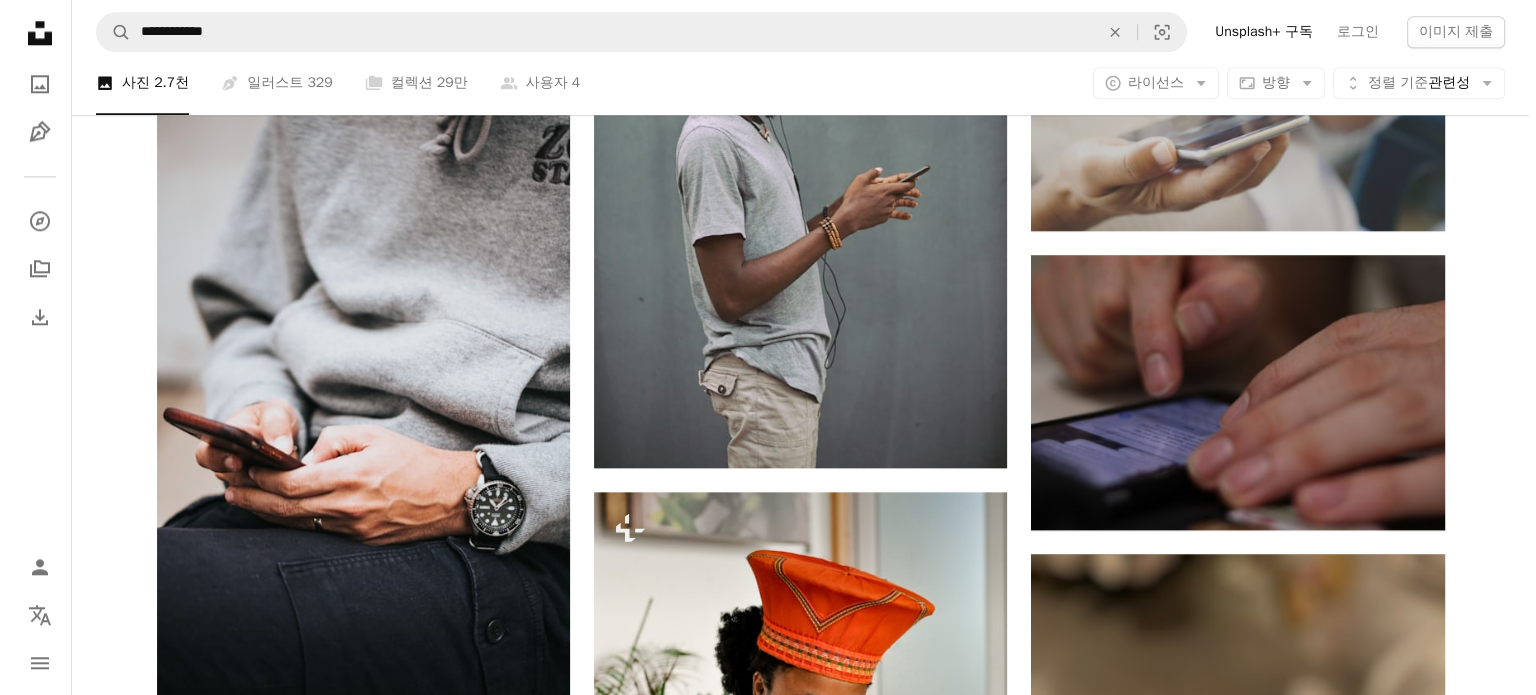 scroll, scrollTop: 1600, scrollLeft: 0, axis: vertical 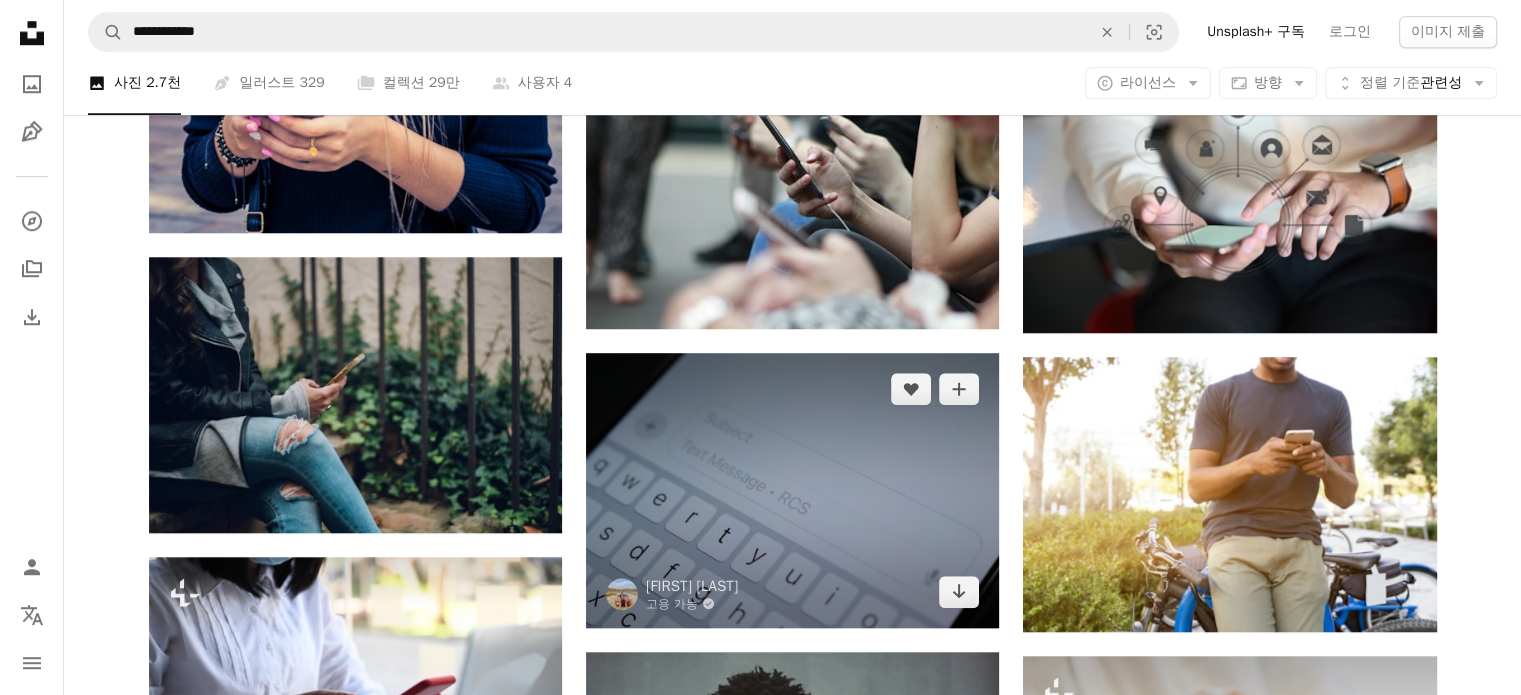 click at bounding box center (792, 490) 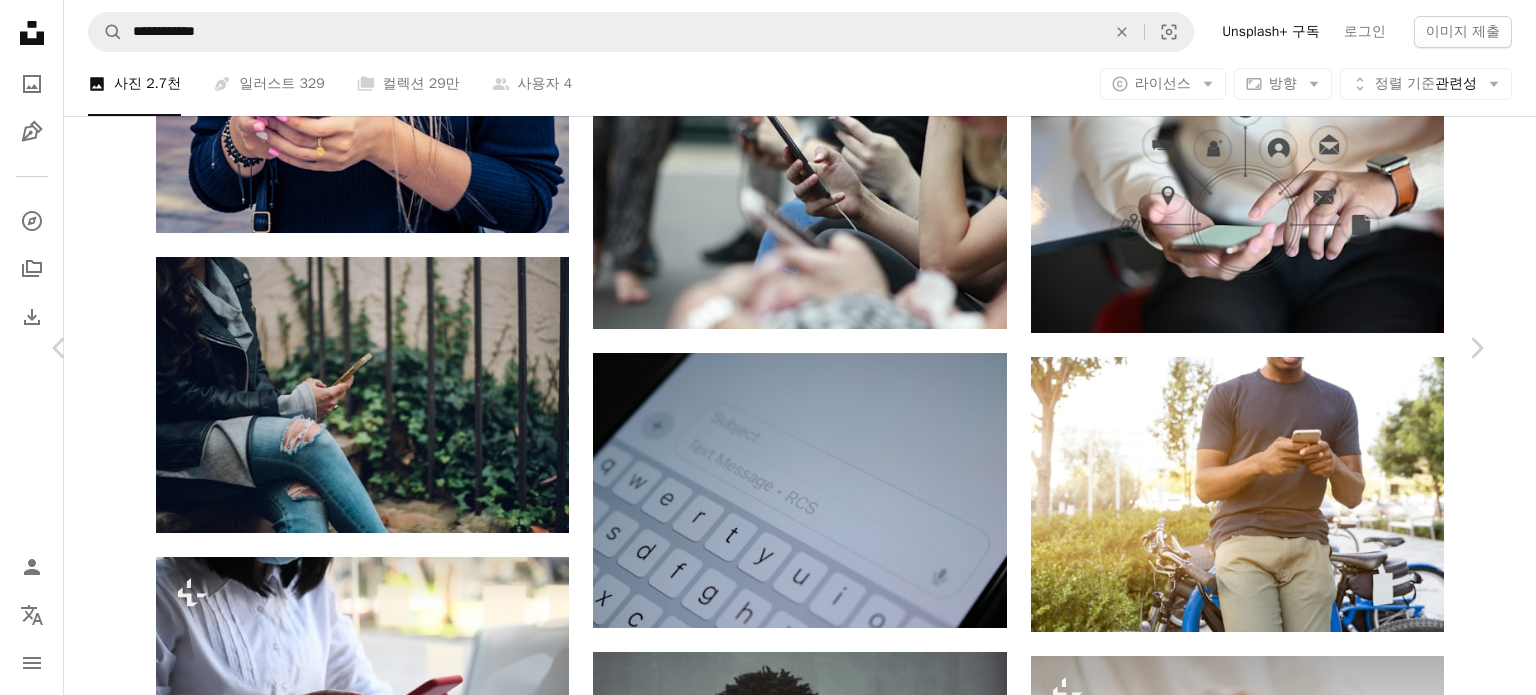 scroll, scrollTop: 4884, scrollLeft: 0, axis: vertical 